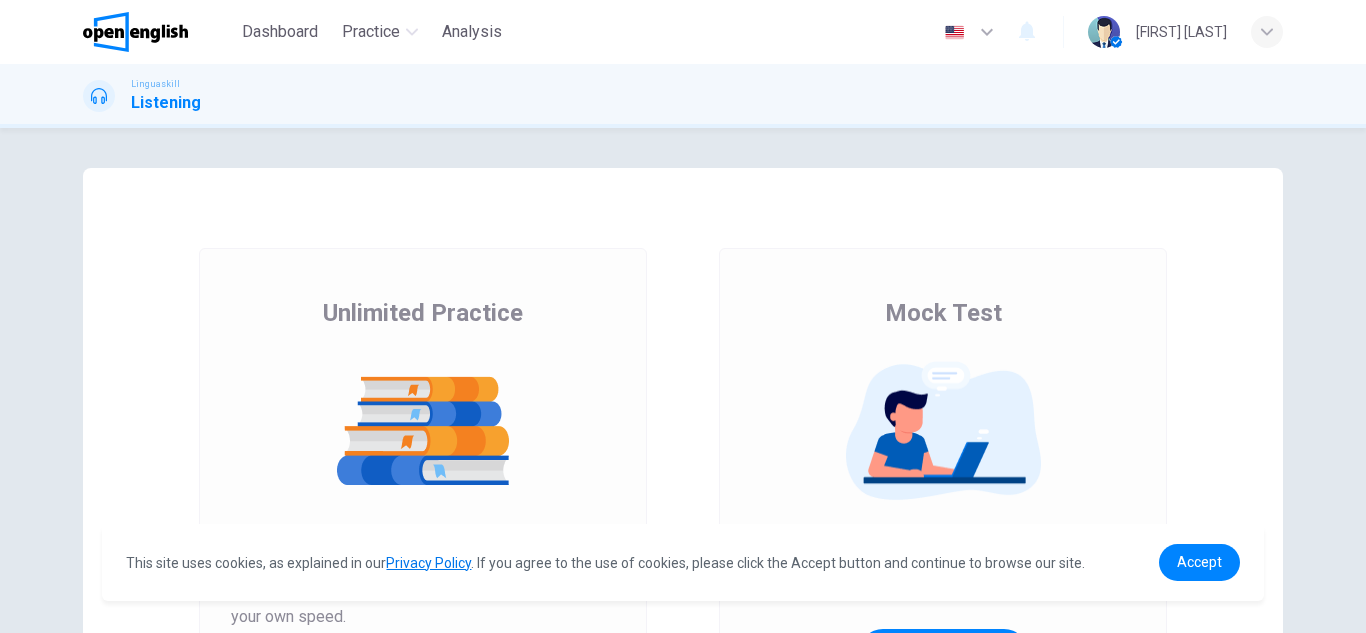 scroll, scrollTop: 0, scrollLeft: 0, axis: both 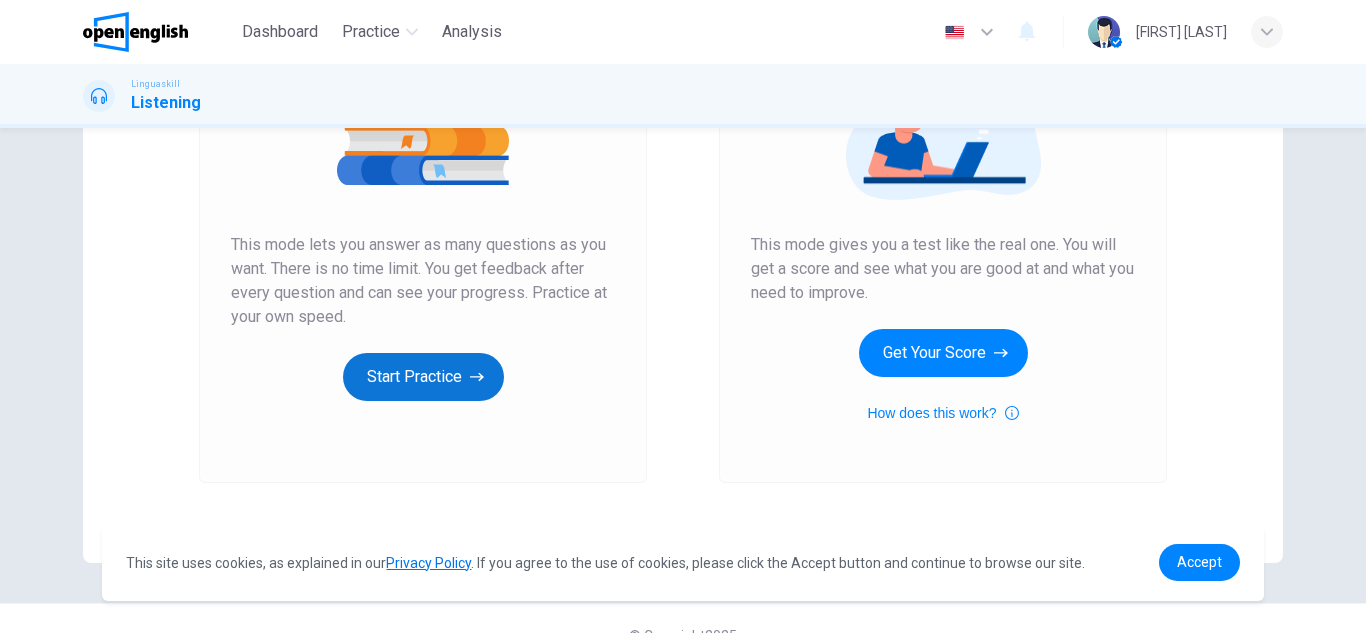 click on "Start Practice" at bounding box center (423, 377) 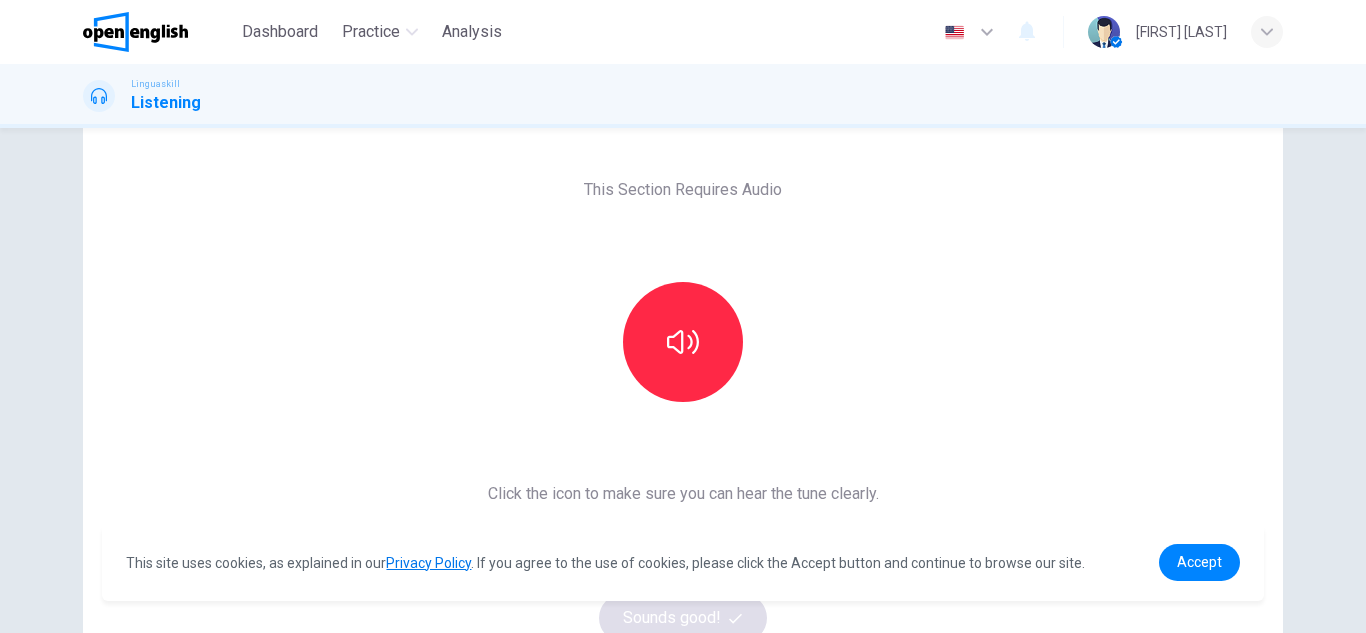 scroll, scrollTop: 200, scrollLeft: 0, axis: vertical 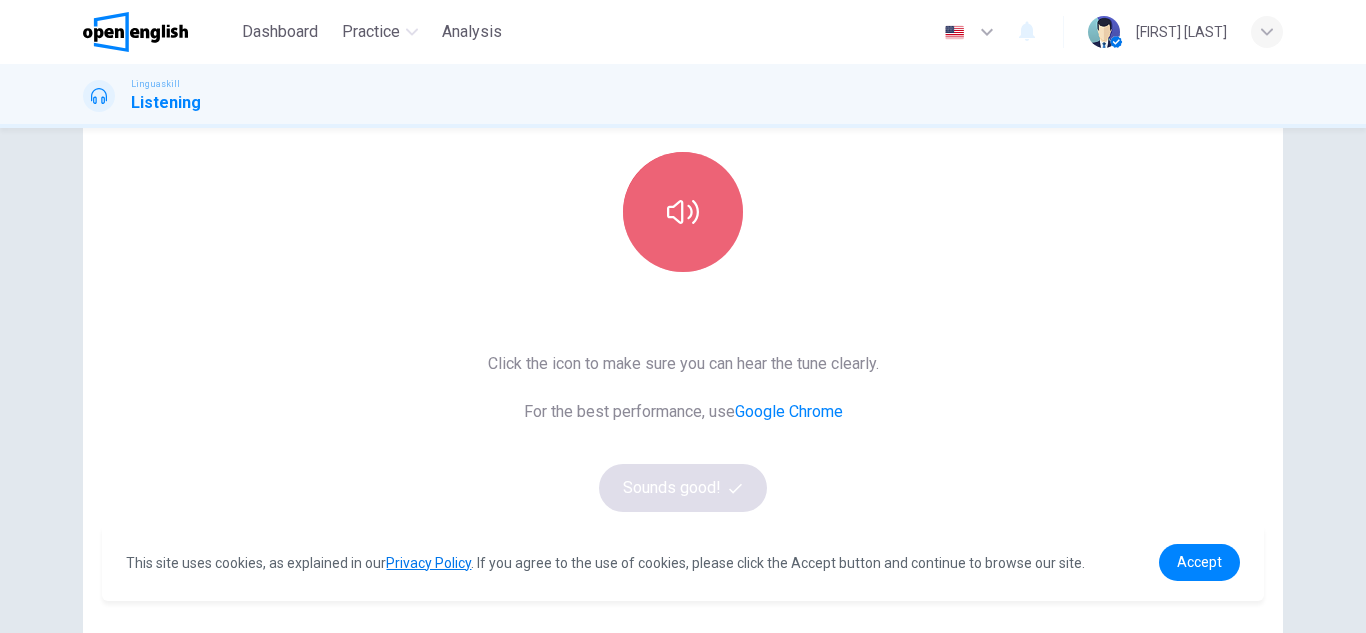 click 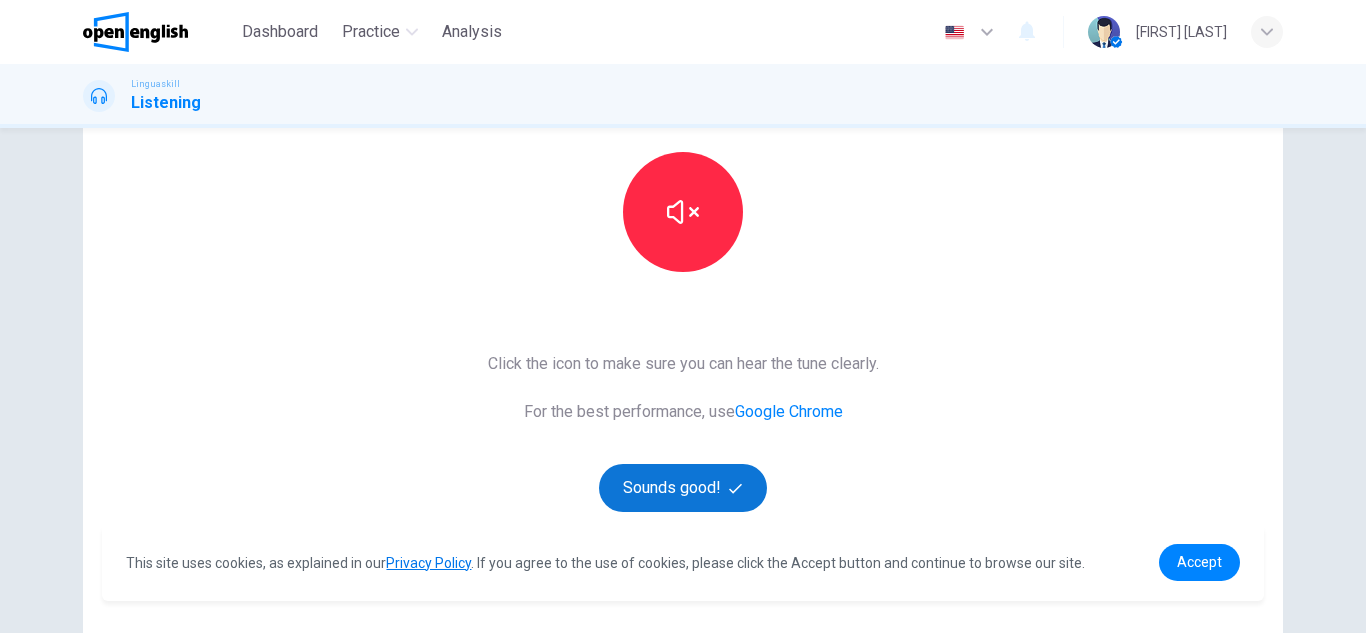 click on "Sounds good!" at bounding box center [683, 488] 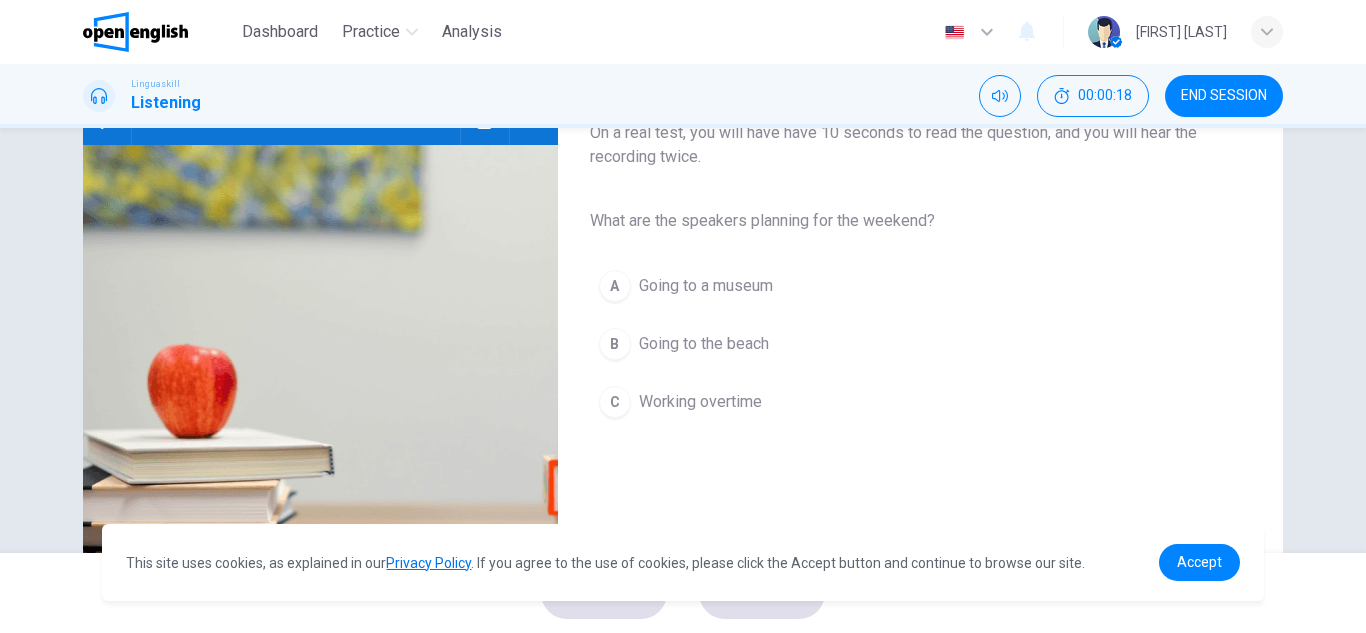 scroll, scrollTop: 200, scrollLeft: 0, axis: vertical 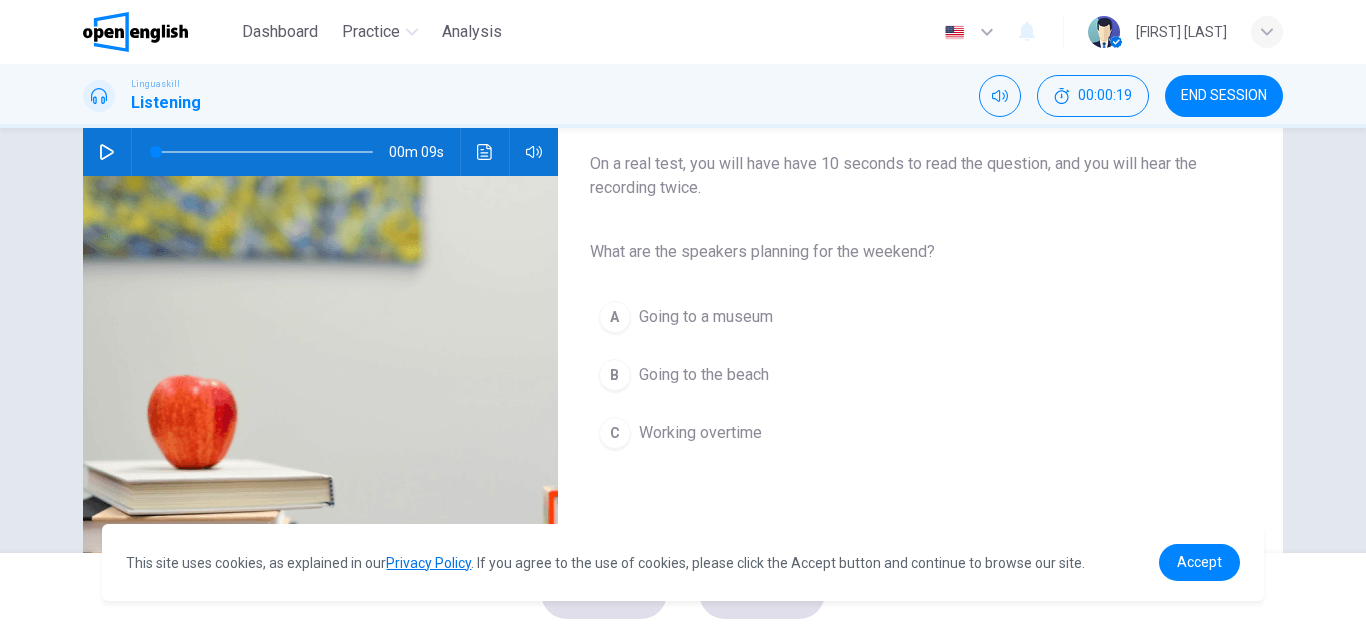 click on "00m 09s" at bounding box center (320, 152) 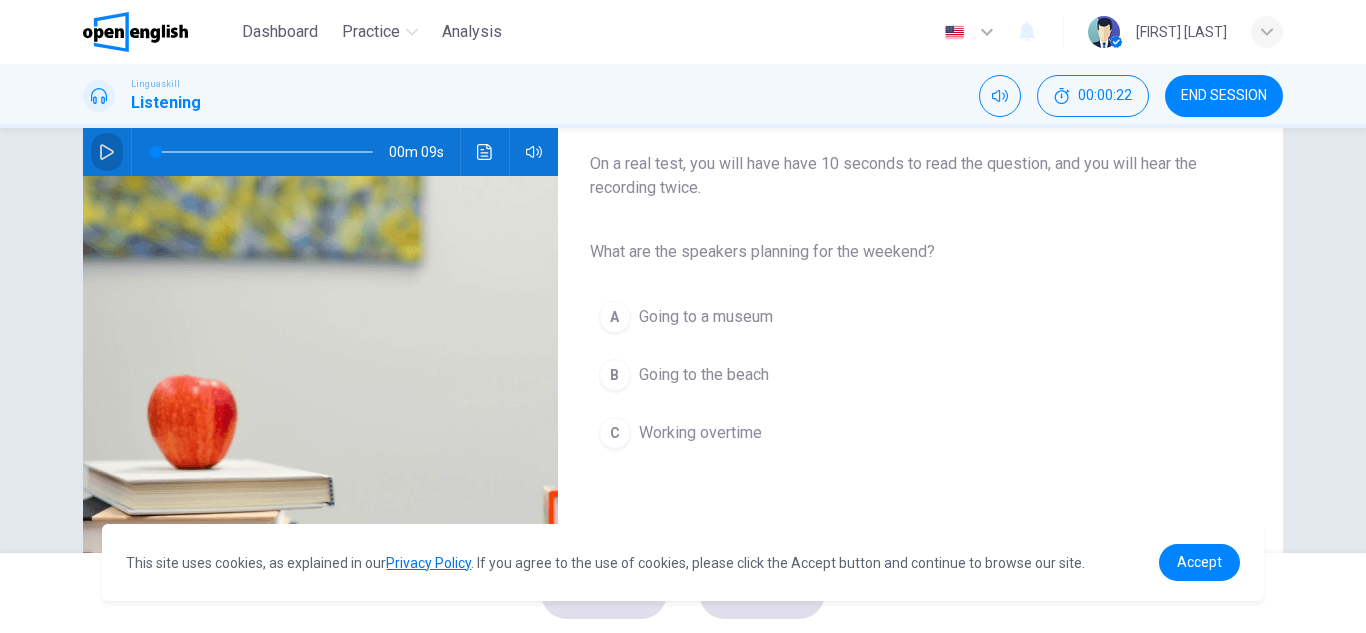 click 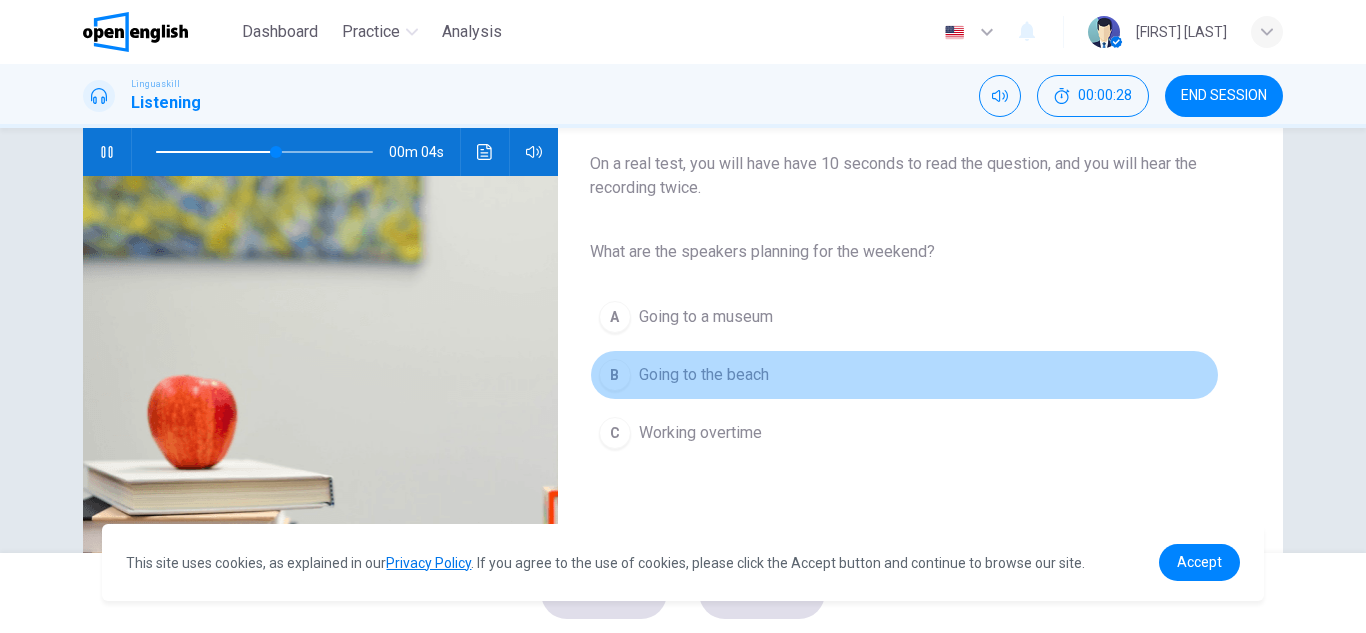 click on "B" at bounding box center [615, 375] 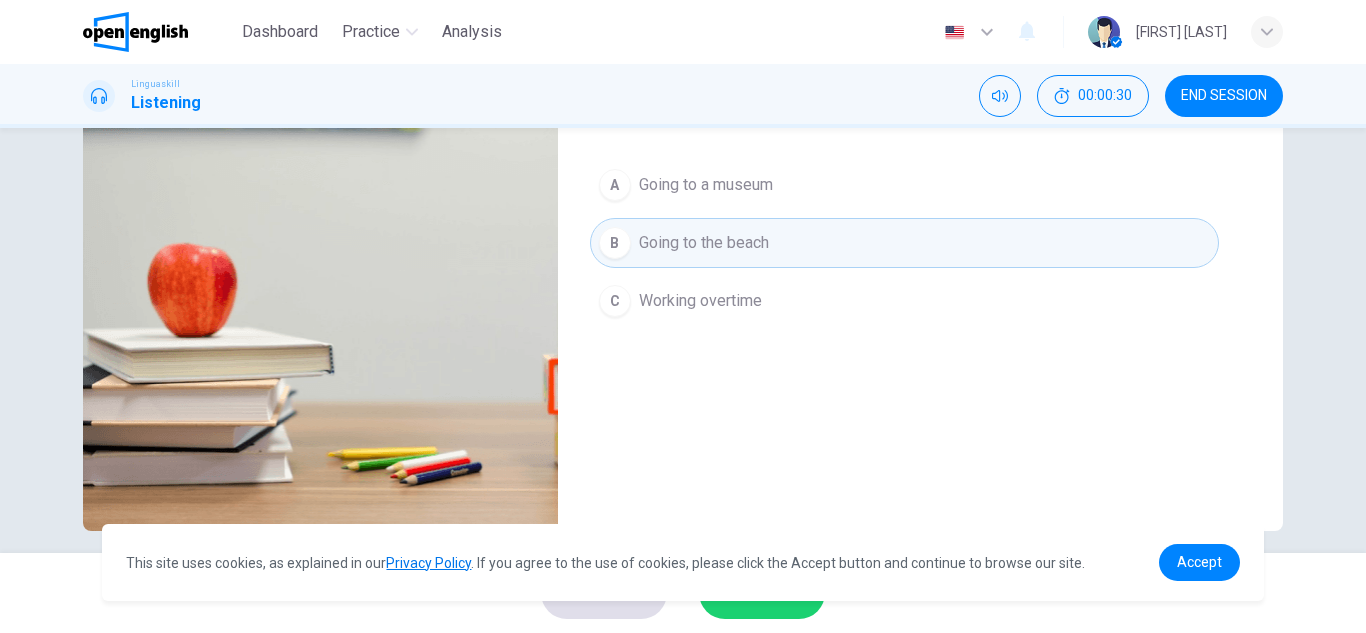 scroll, scrollTop: 350, scrollLeft: 0, axis: vertical 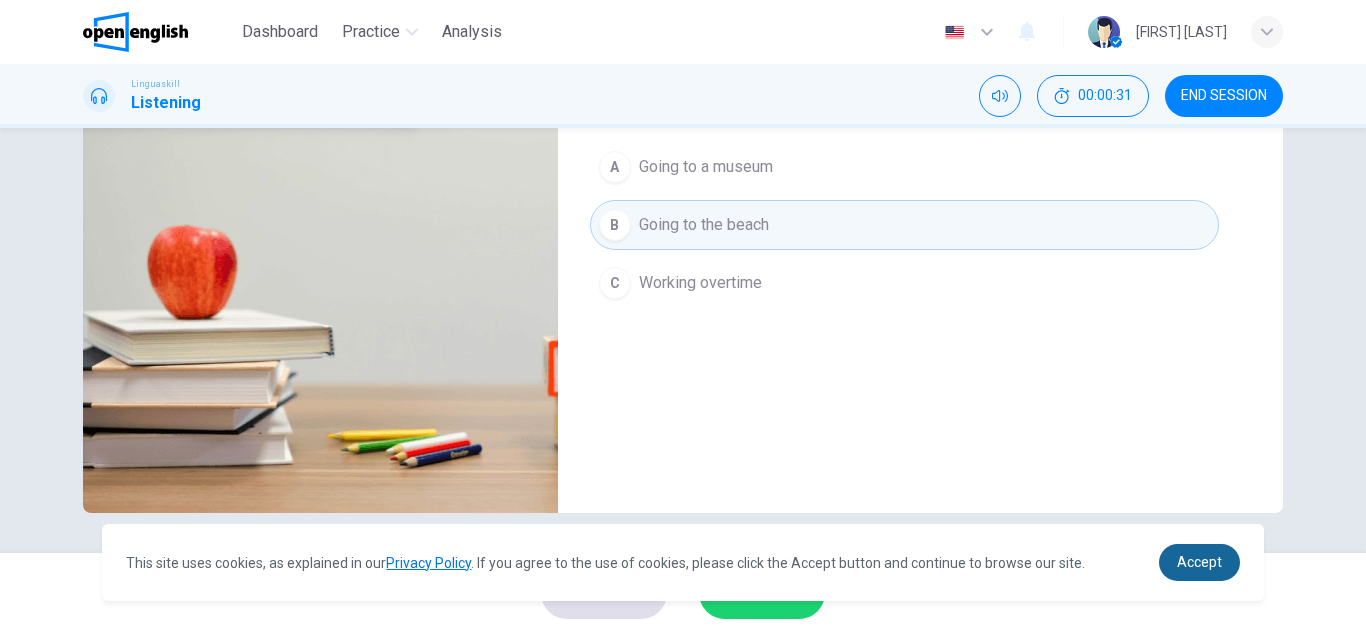 click on "Accept" at bounding box center (1199, 562) 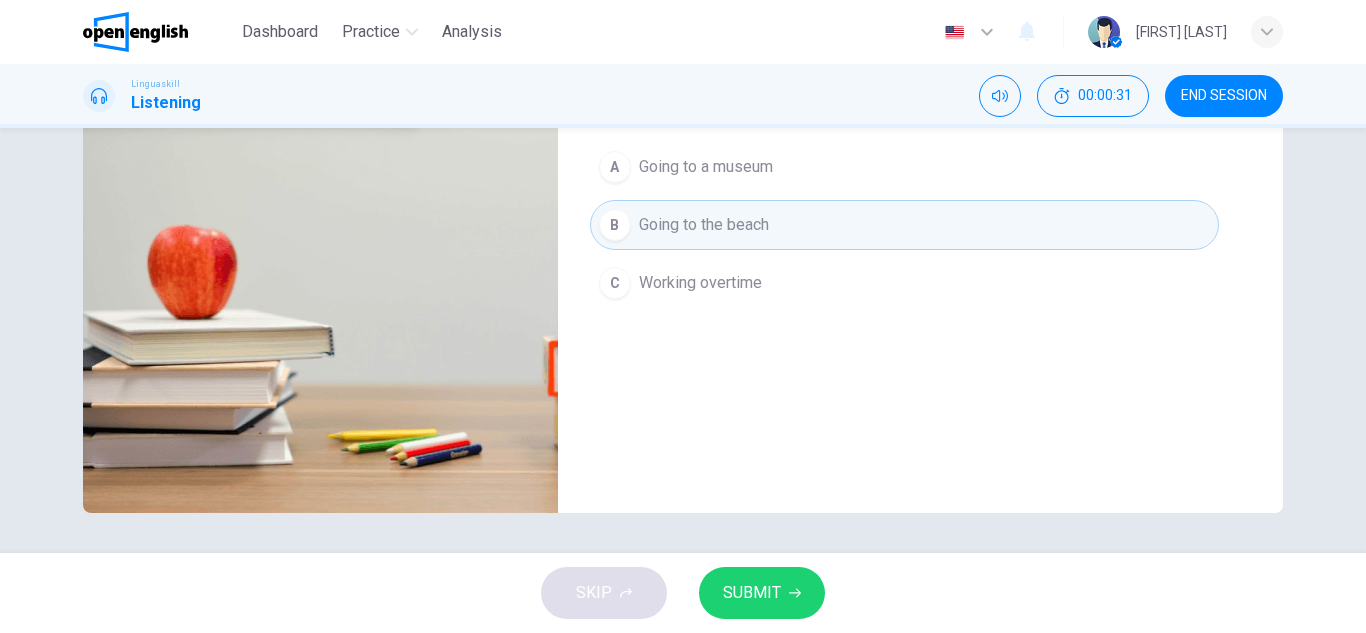 type on "*" 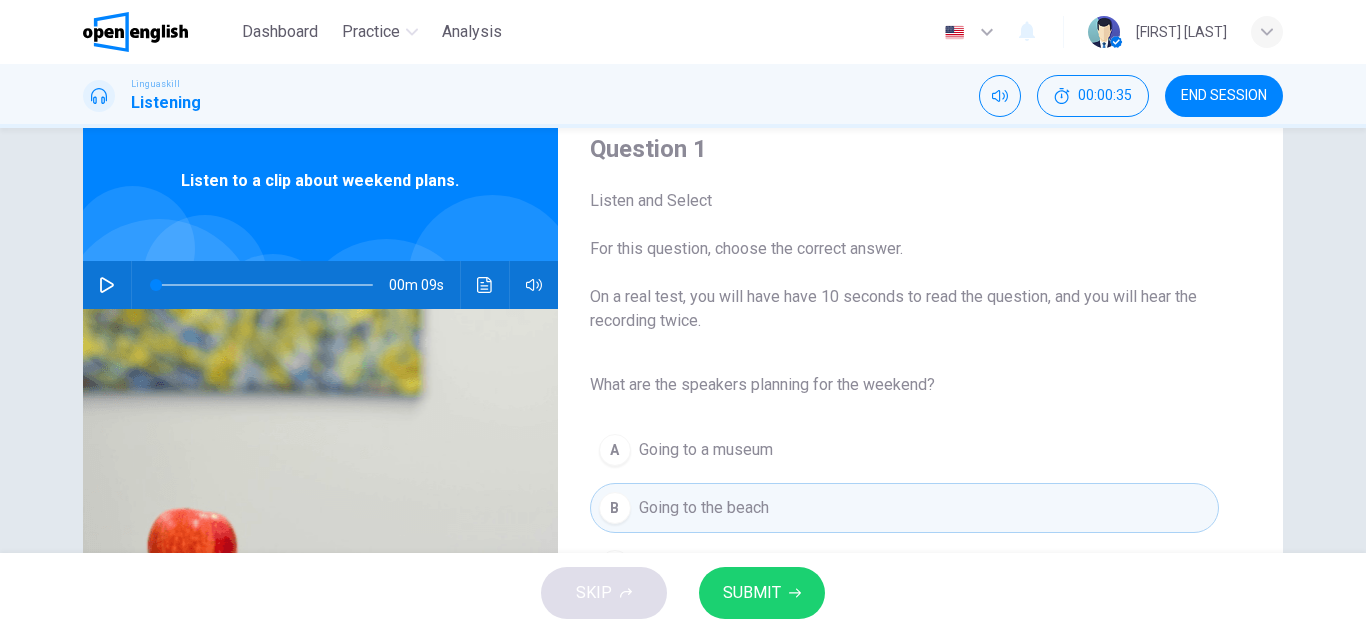 scroll, scrollTop: 0, scrollLeft: 0, axis: both 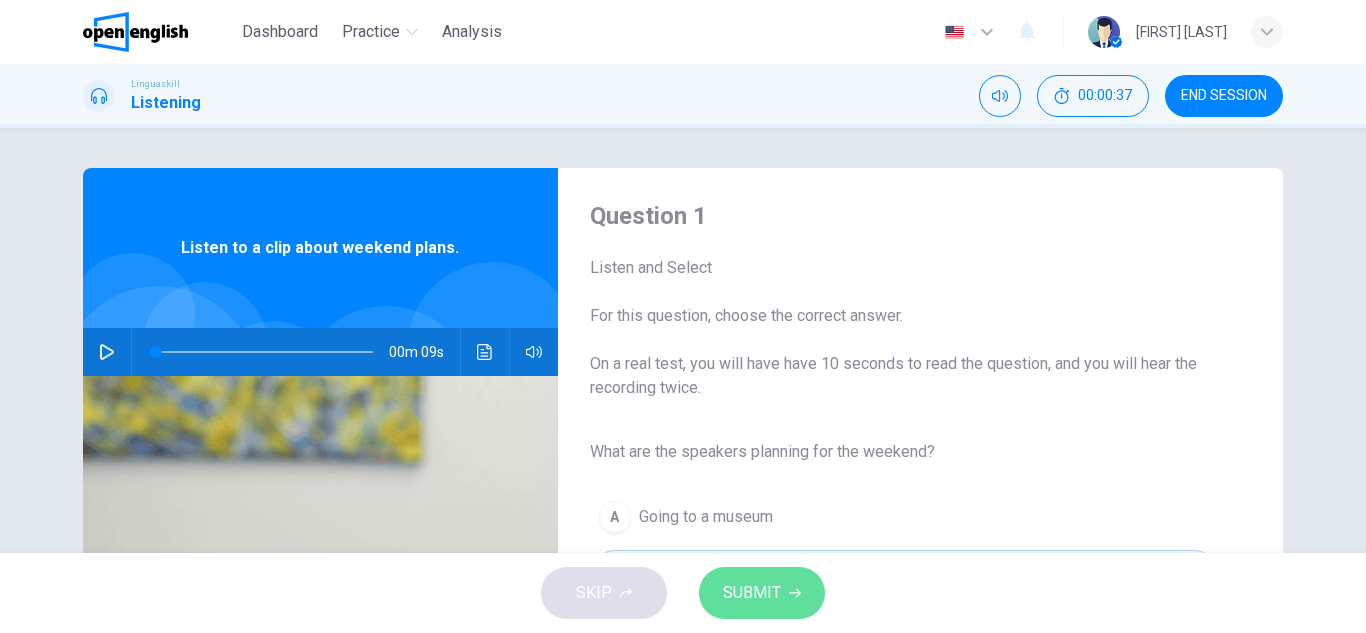 click on "SUBMIT" at bounding box center (762, 593) 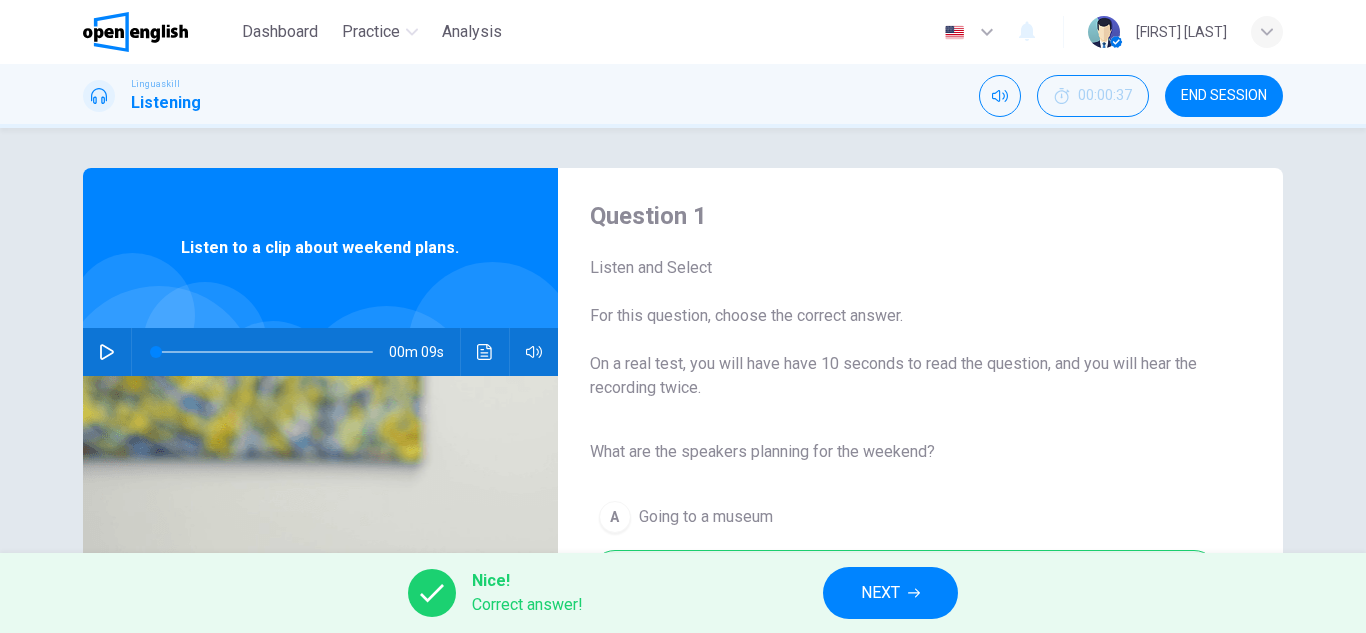scroll, scrollTop: 100, scrollLeft: 0, axis: vertical 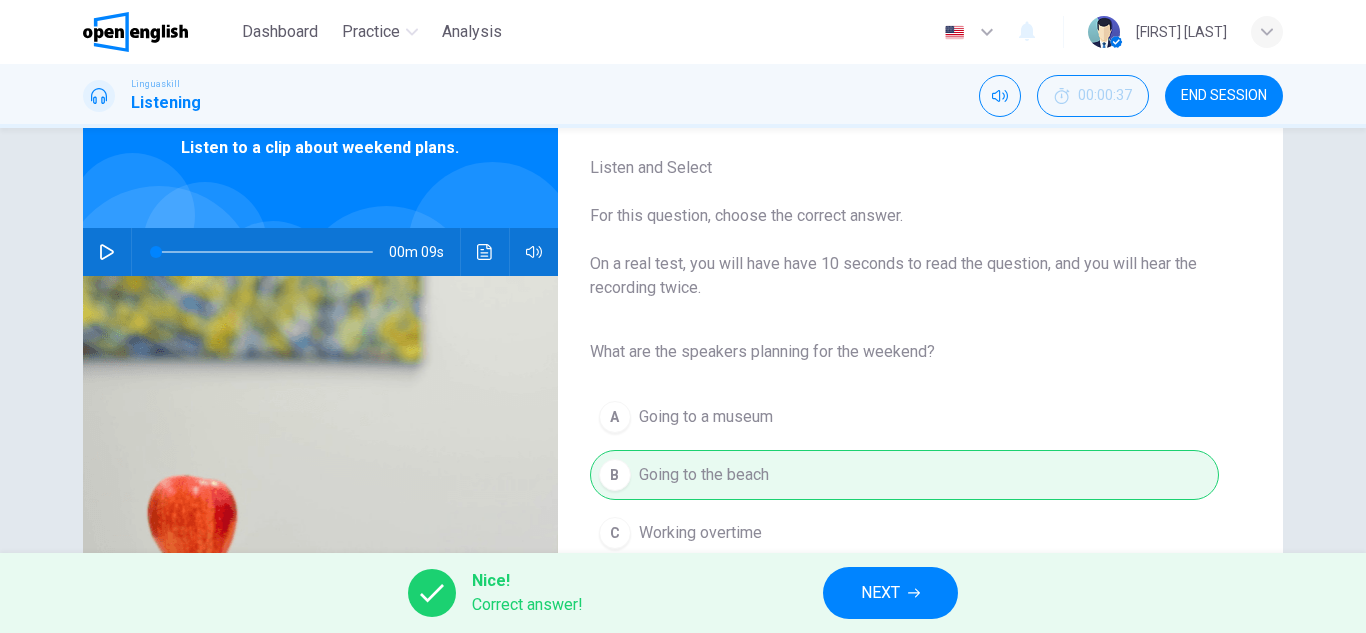 click on "NEXT" at bounding box center (880, 593) 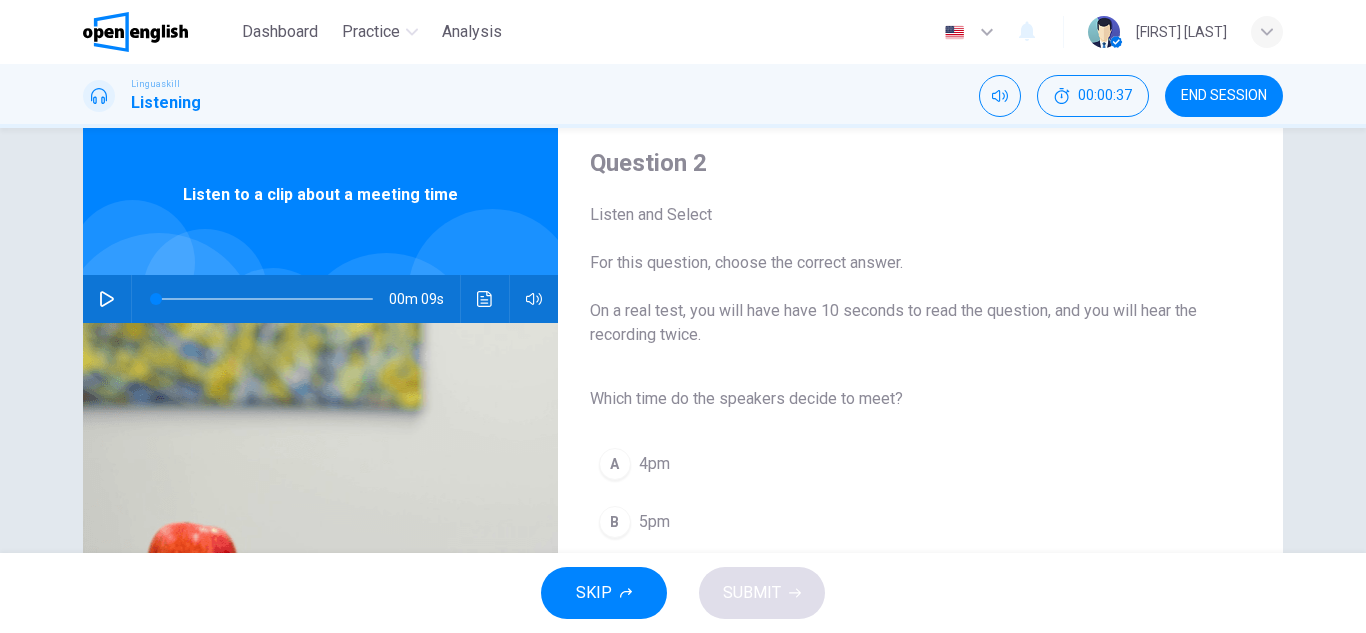 scroll, scrollTop: 100, scrollLeft: 0, axis: vertical 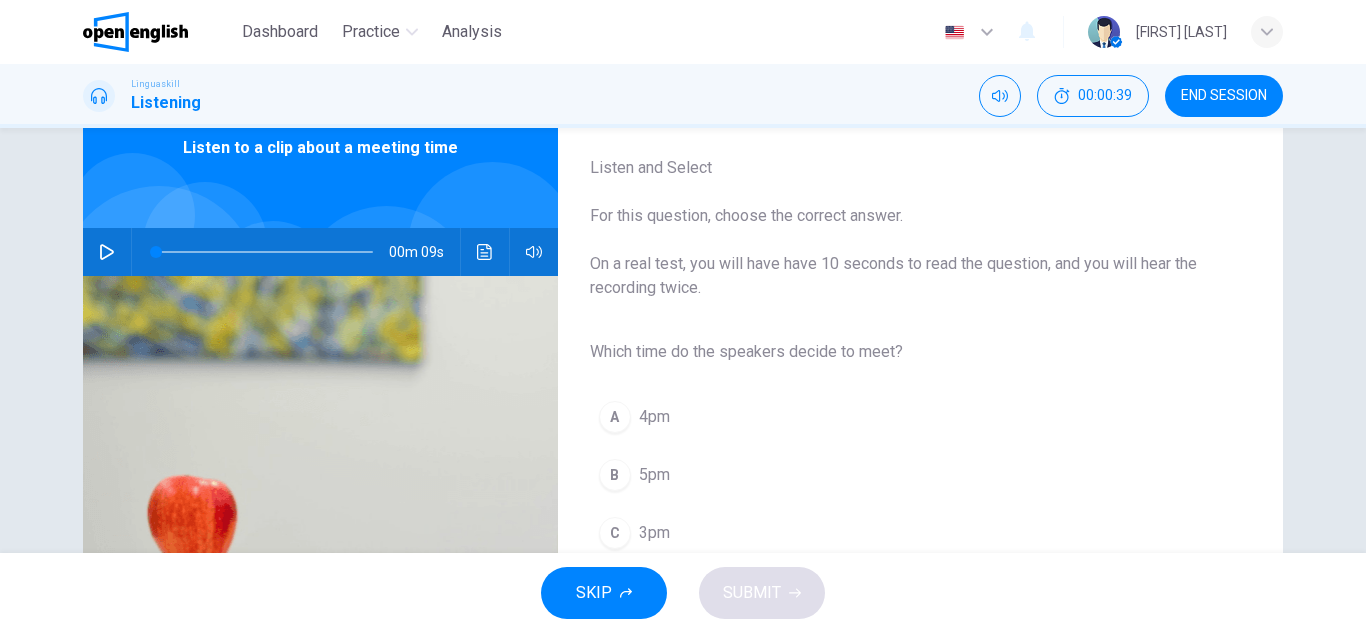 click 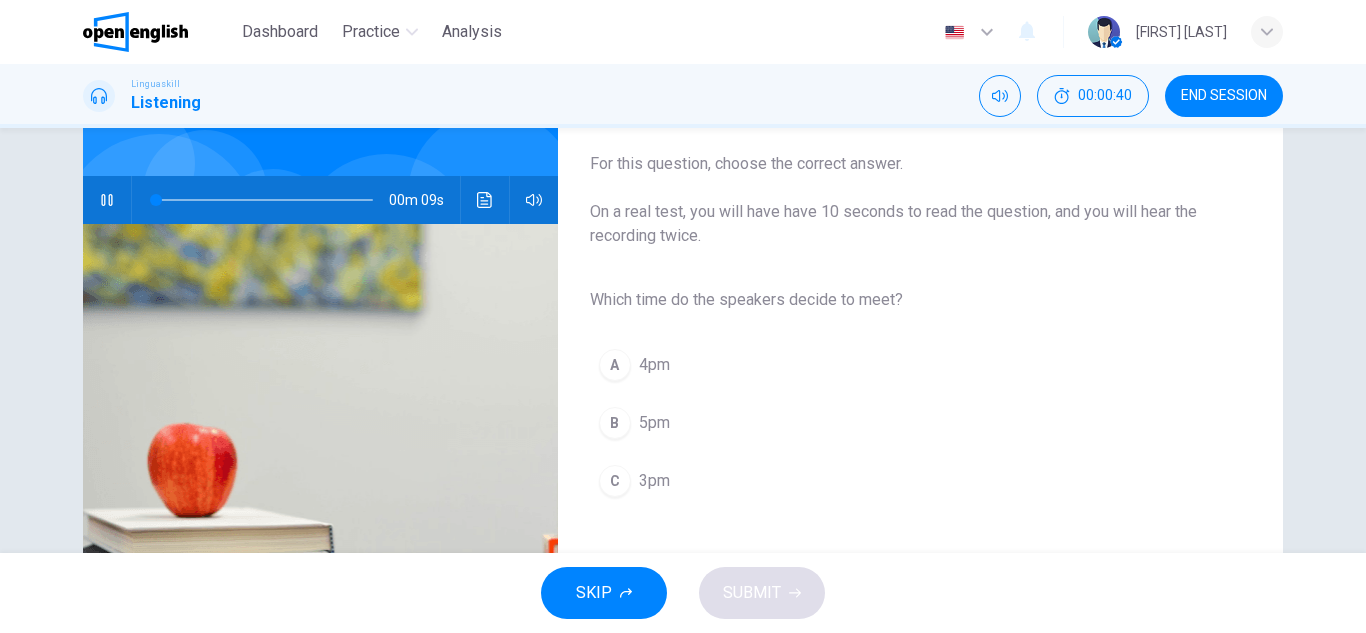 scroll, scrollTop: 200, scrollLeft: 0, axis: vertical 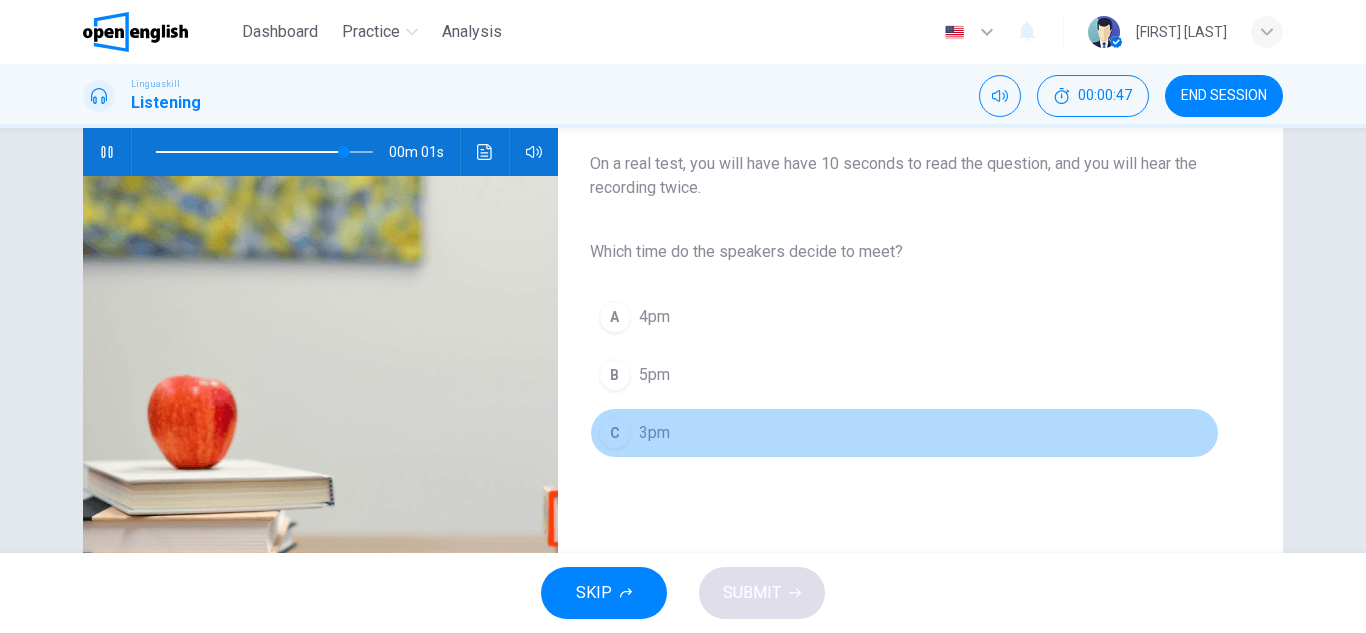 click on "C 3pm" at bounding box center (904, 433) 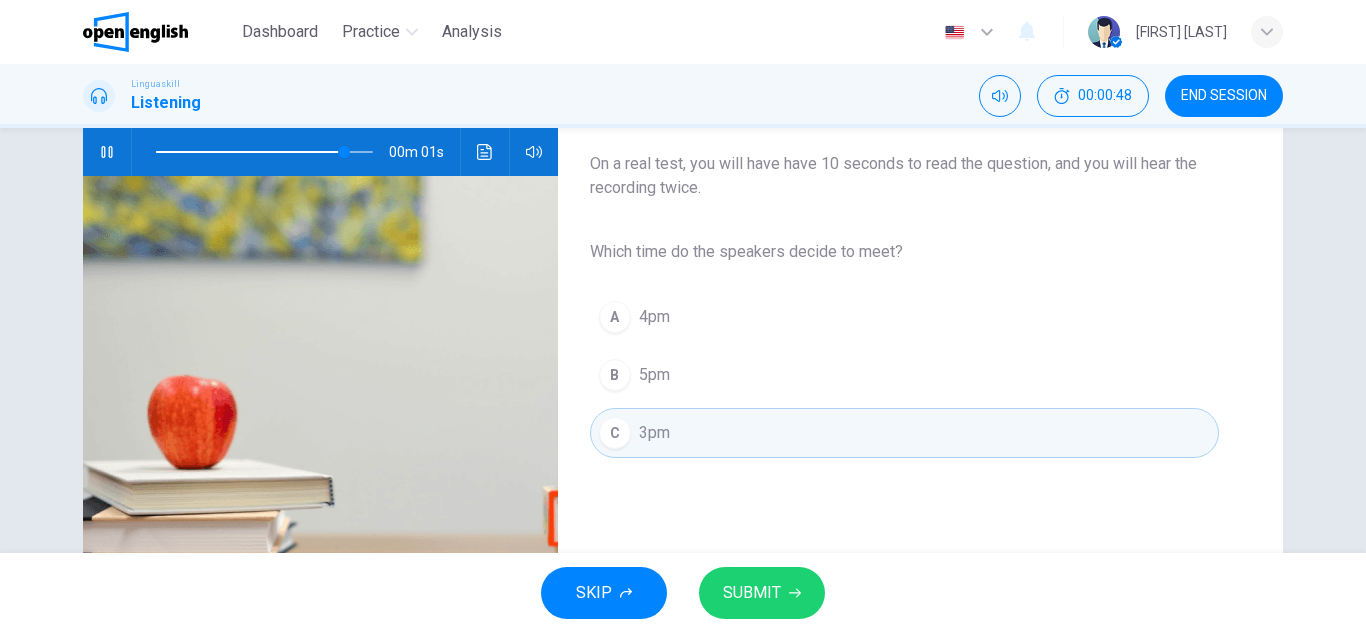click on "SUBMIT" at bounding box center [762, 593] 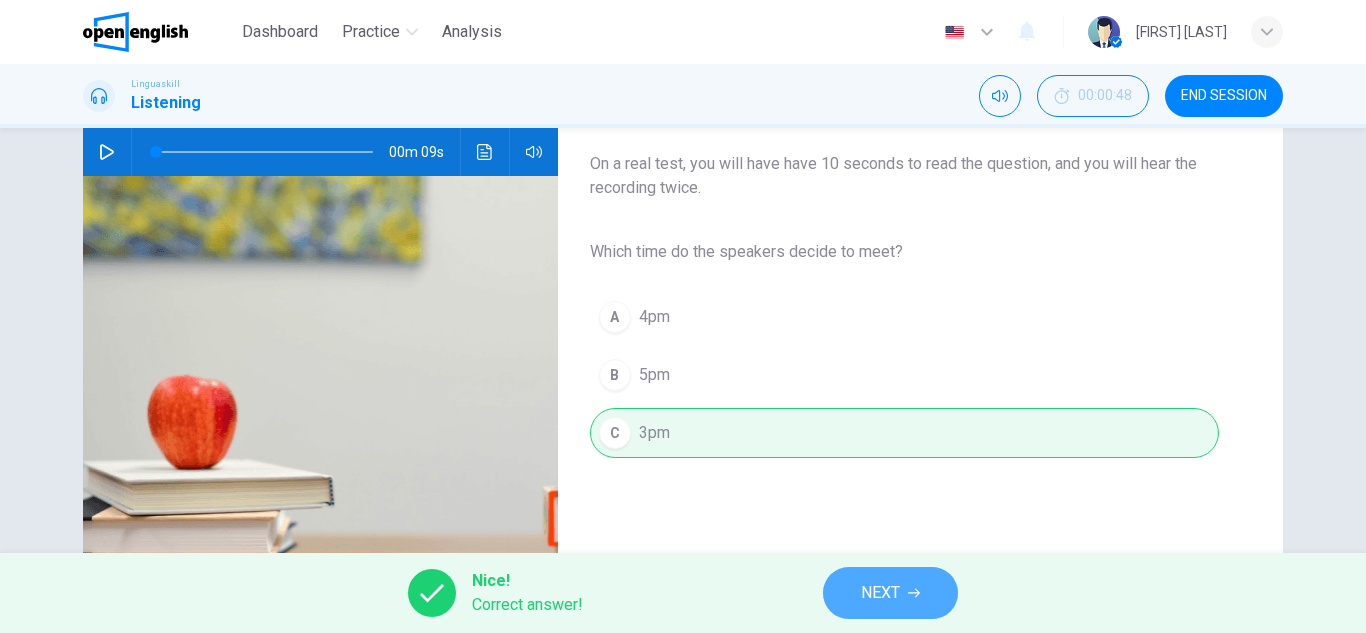 click on "NEXT" at bounding box center [880, 593] 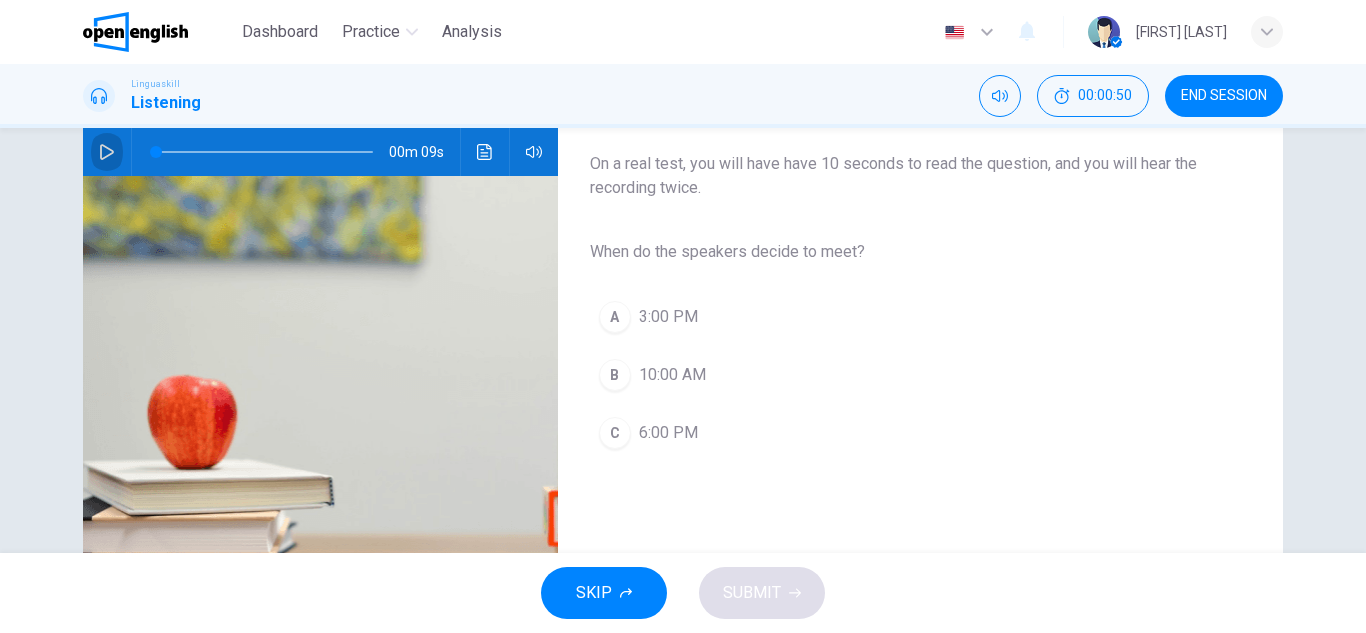 click 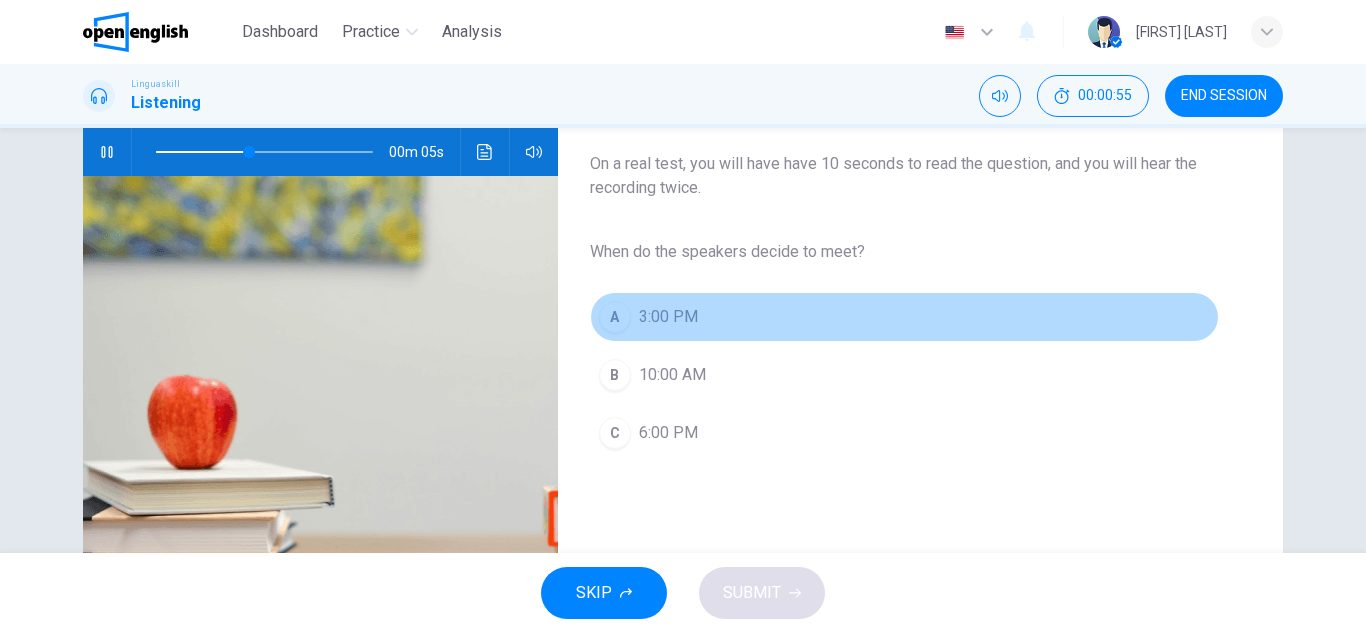 click on "3:00 PM" at bounding box center [668, 317] 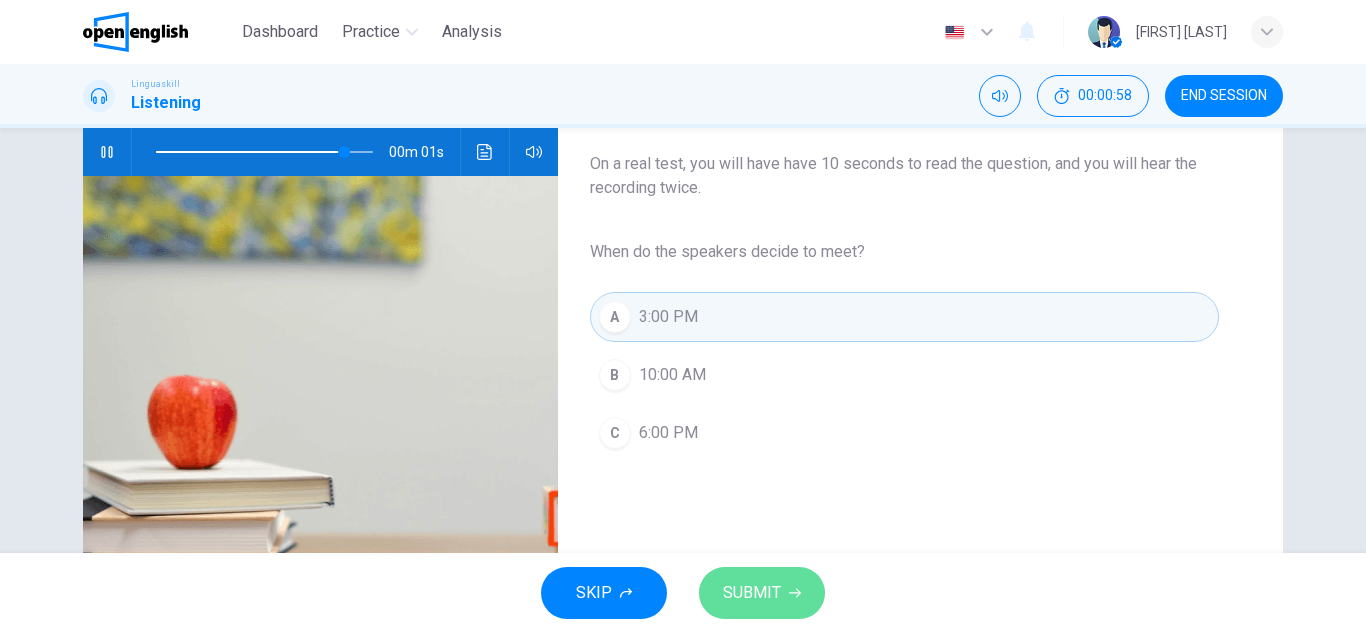 click on "SUBMIT" at bounding box center [752, 593] 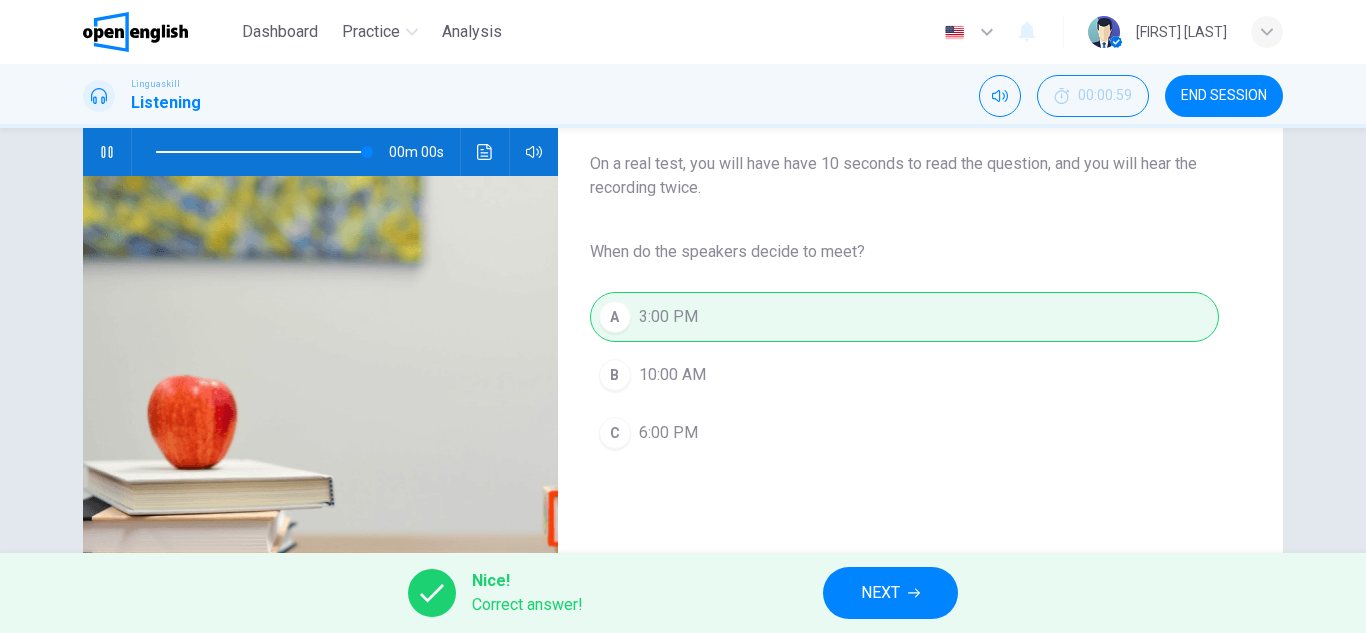 type on "*" 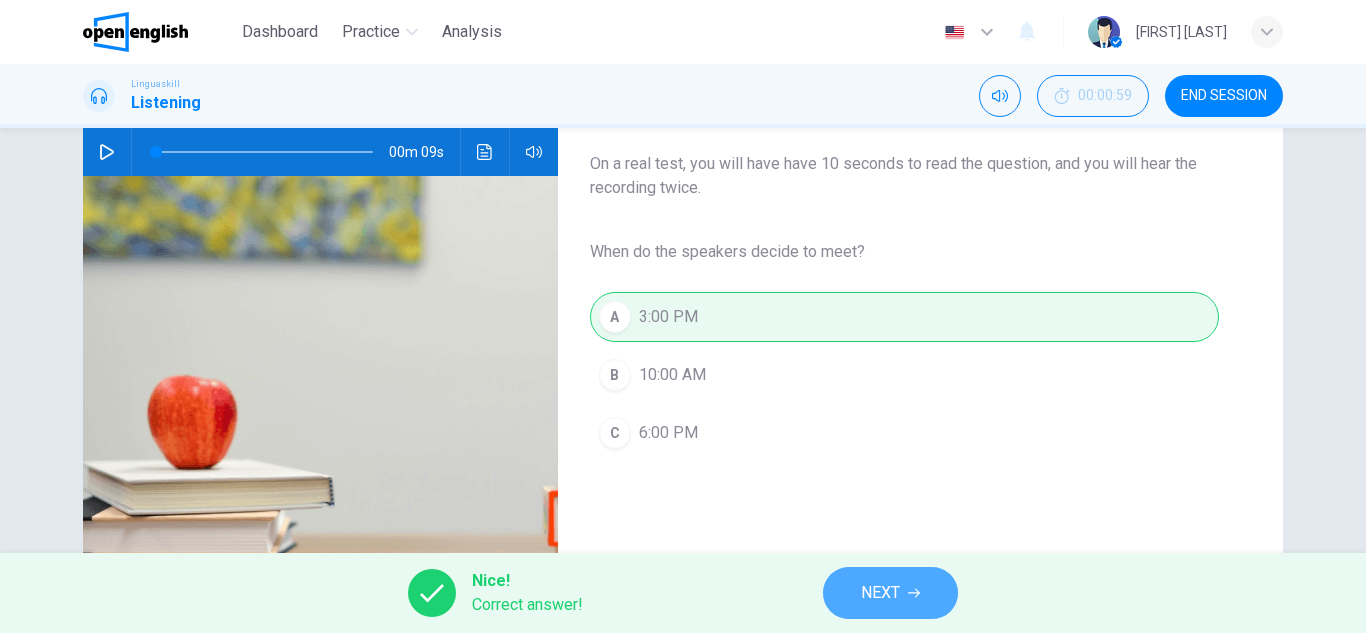 click on "NEXT" at bounding box center (890, 593) 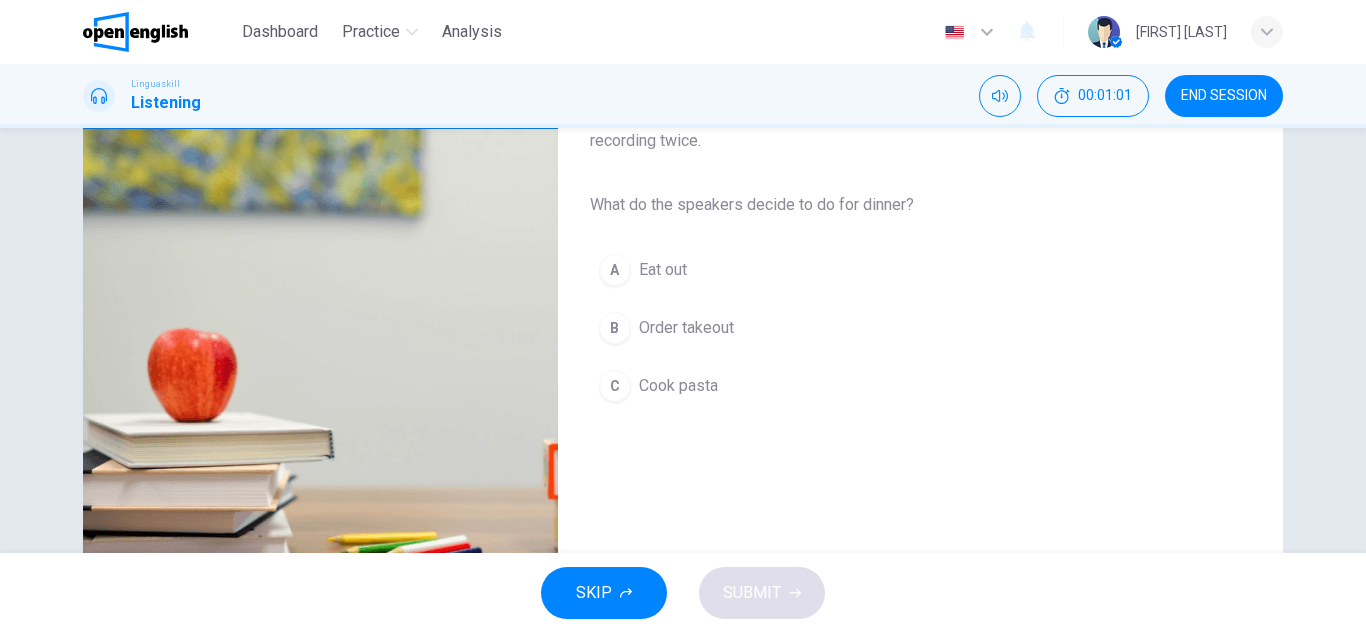 scroll, scrollTop: 200, scrollLeft: 0, axis: vertical 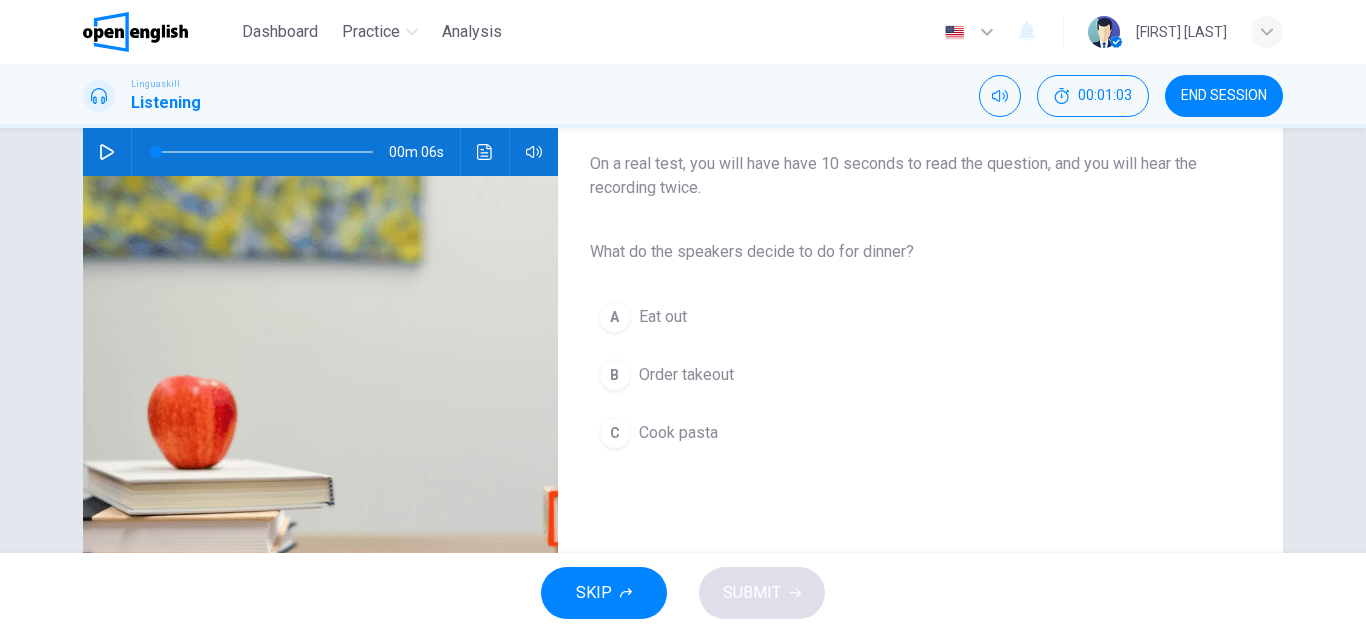 click at bounding box center [107, 152] 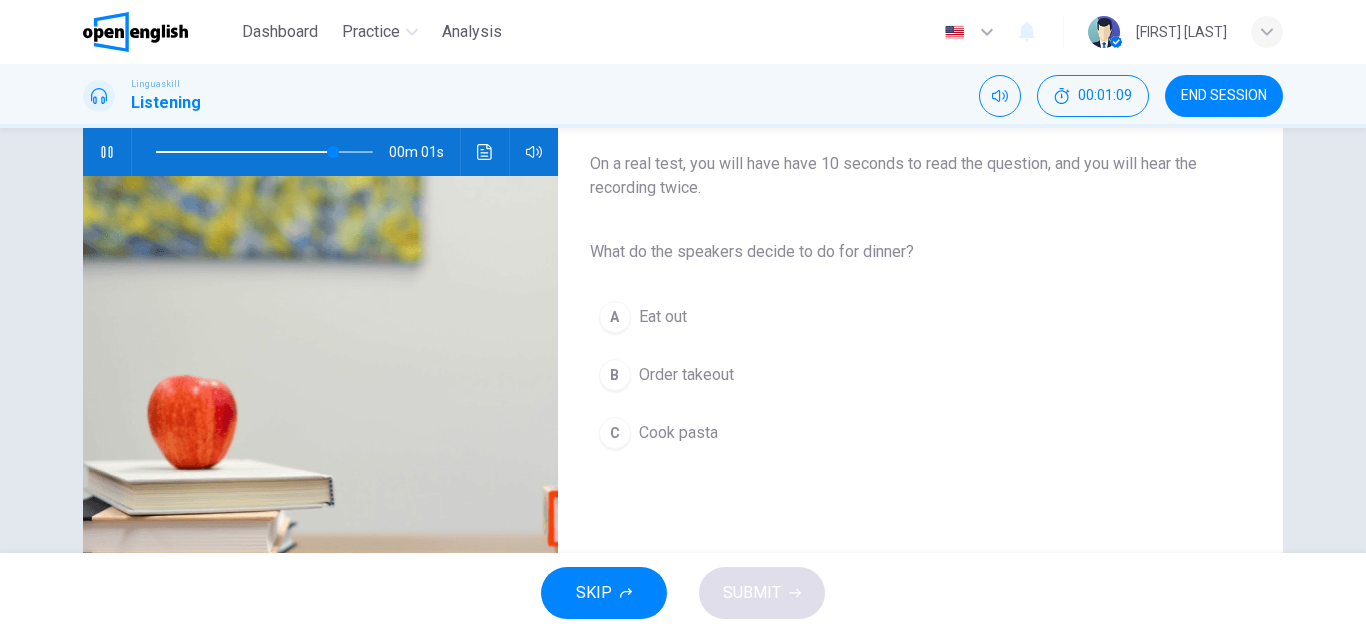 type on "*" 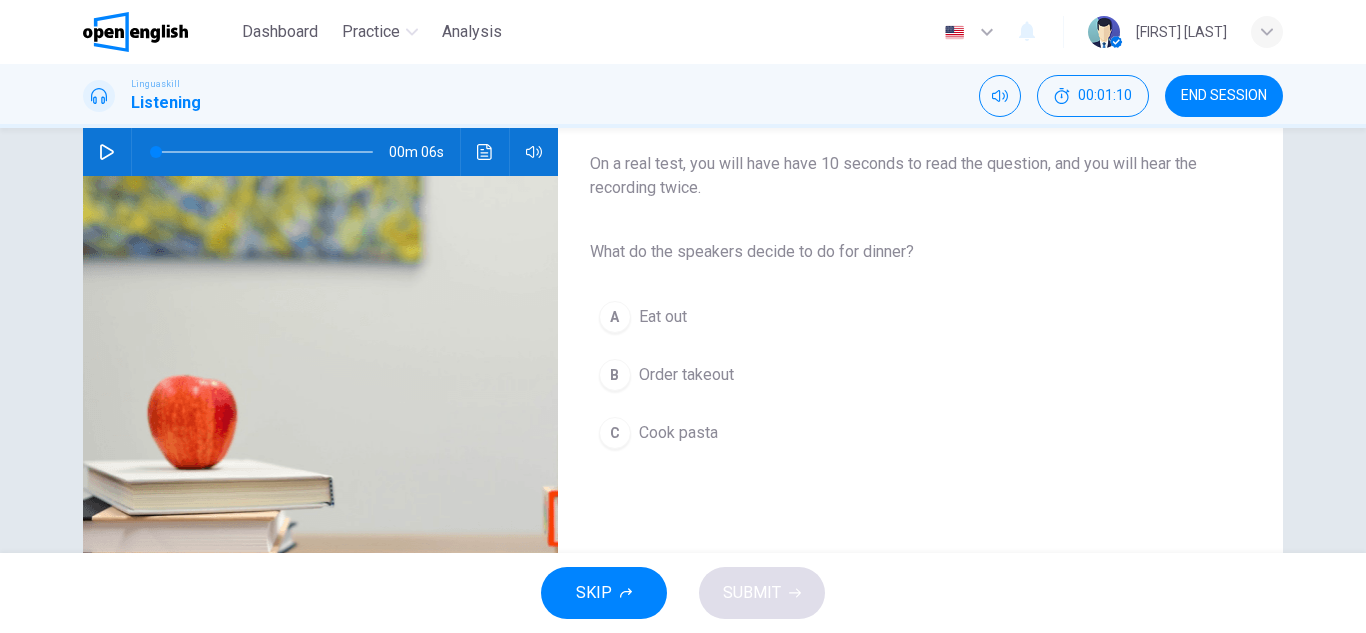 click on "Cook pasta" at bounding box center (678, 433) 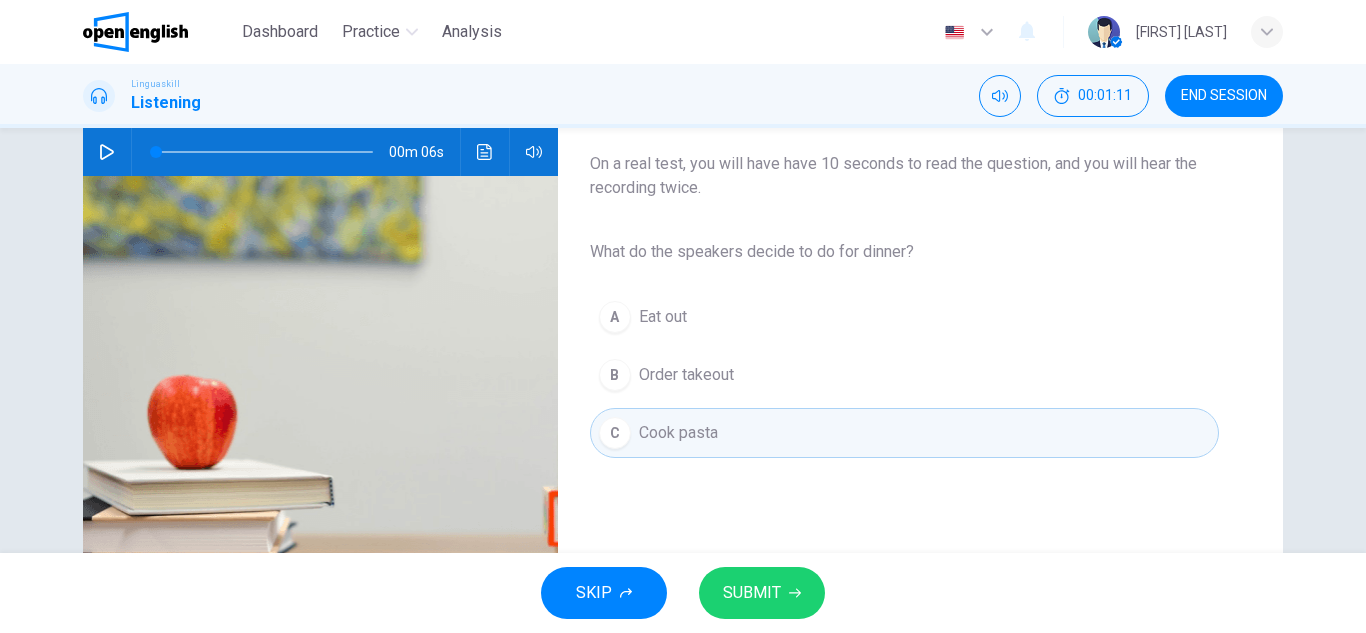 click on "SUBMIT" at bounding box center [762, 593] 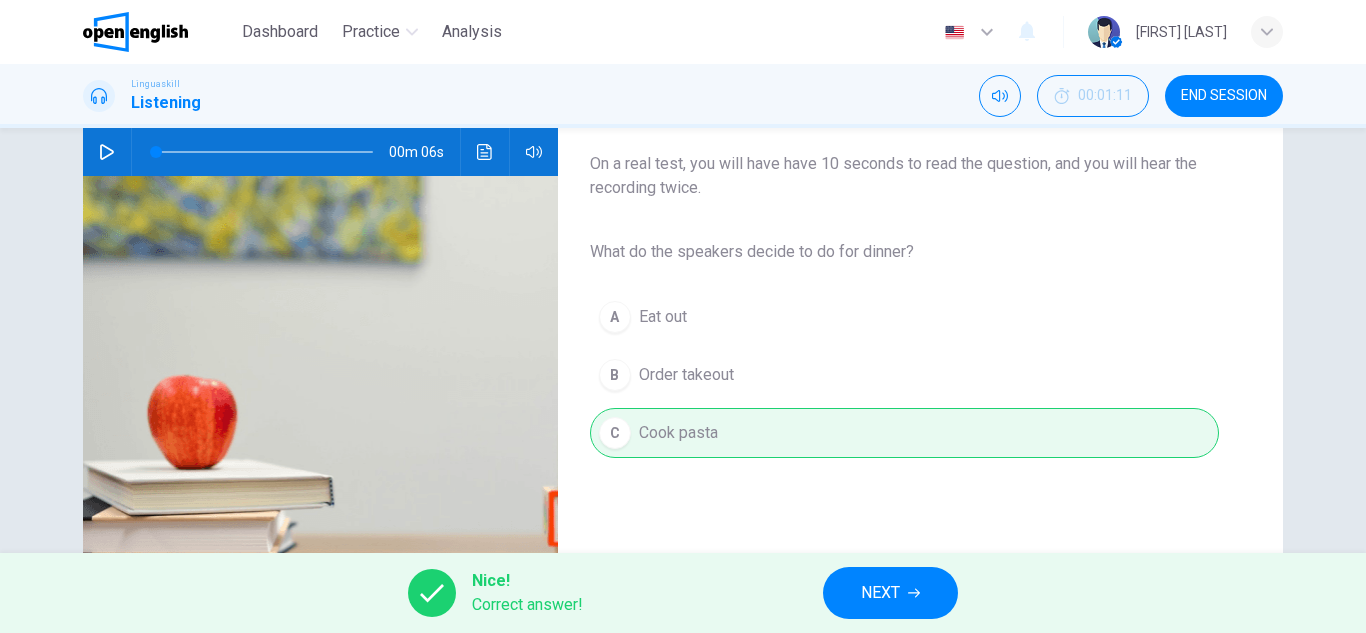 click on "NEXT" at bounding box center (880, 593) 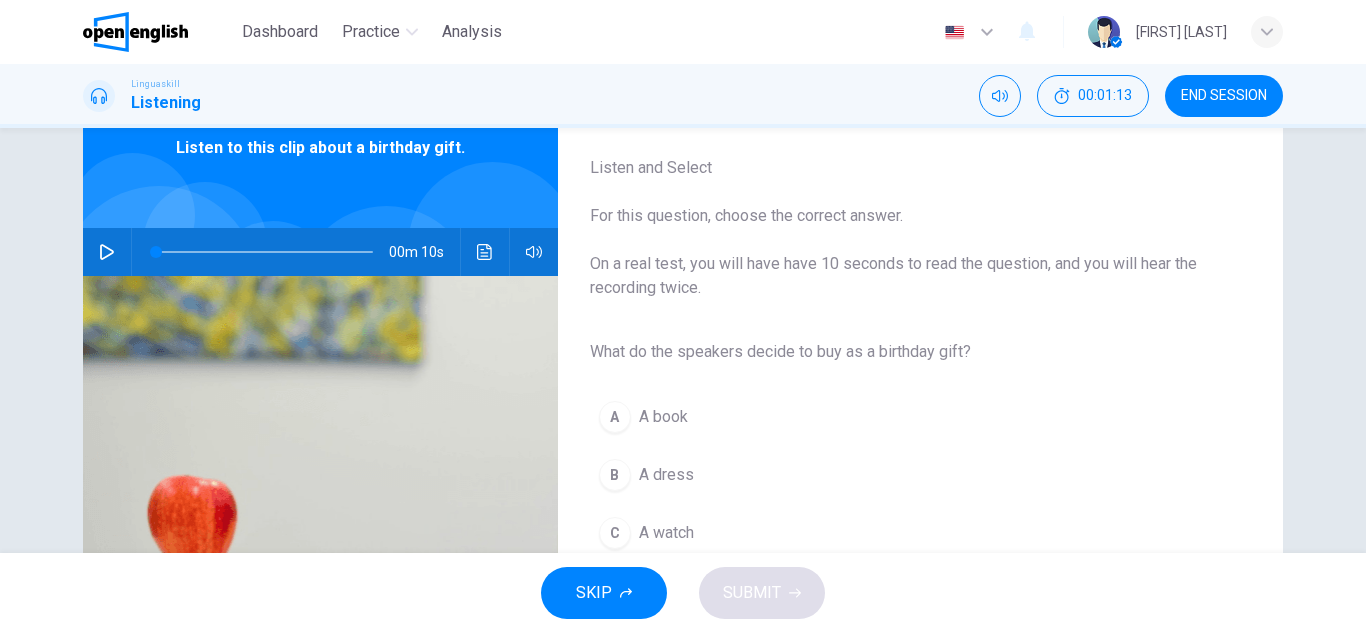 scroll, scrollTop: 200, scrollLeft: 0, axis: vertical 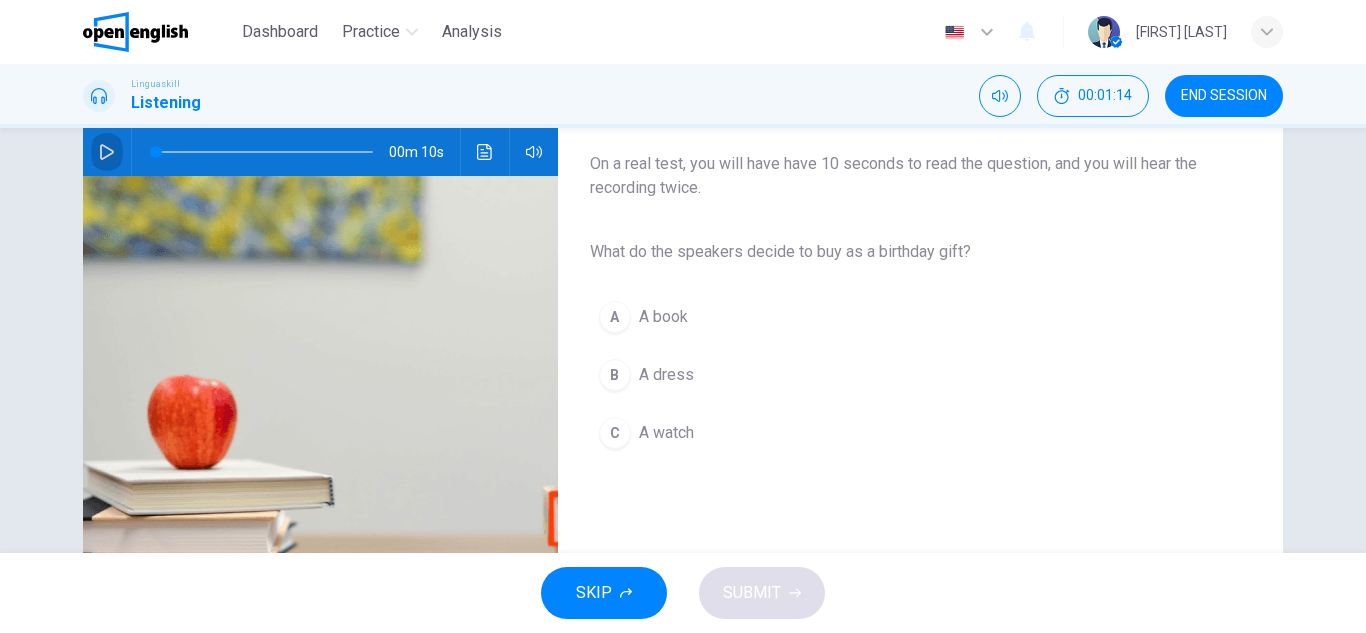 click 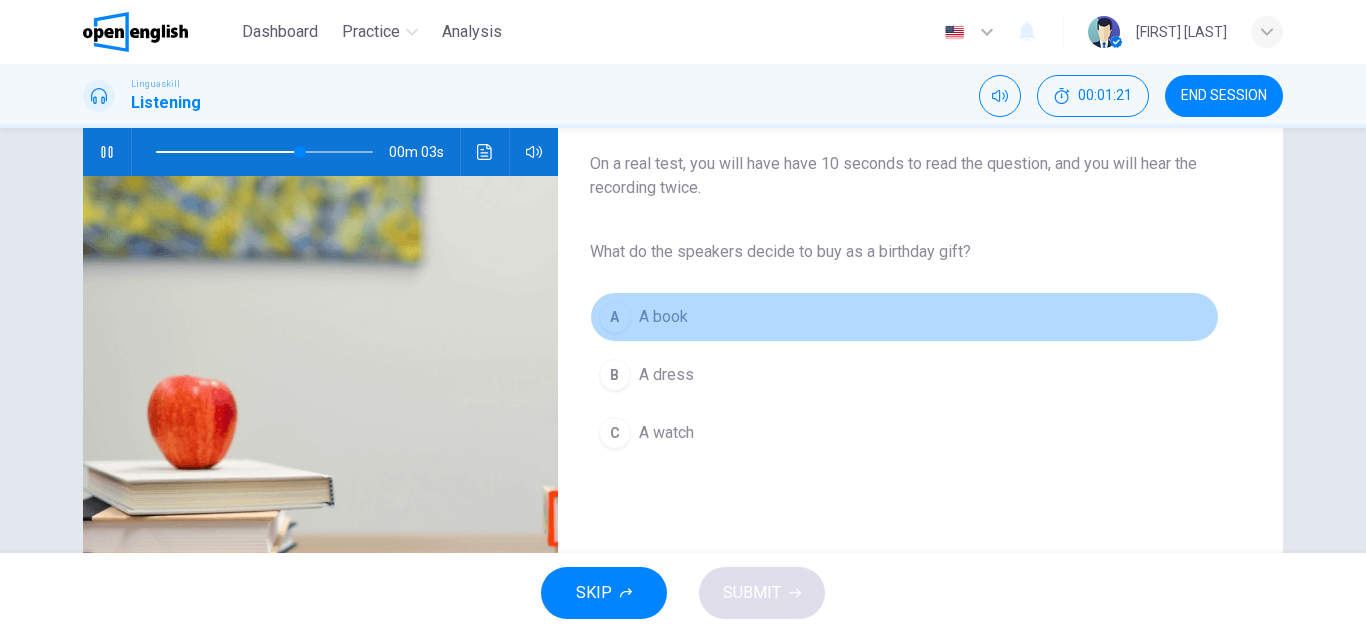 click on "A book" at bounding box center [663, 317] 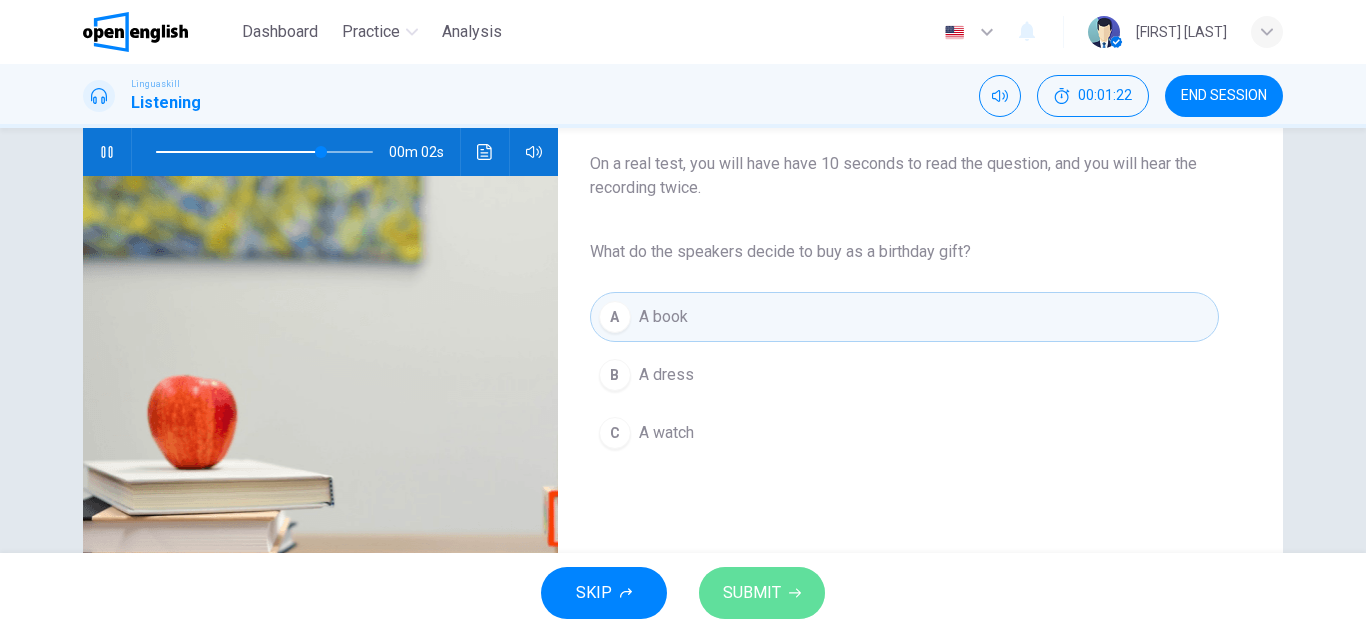 click on "SUBMIT" at bounding box center (752, 593) 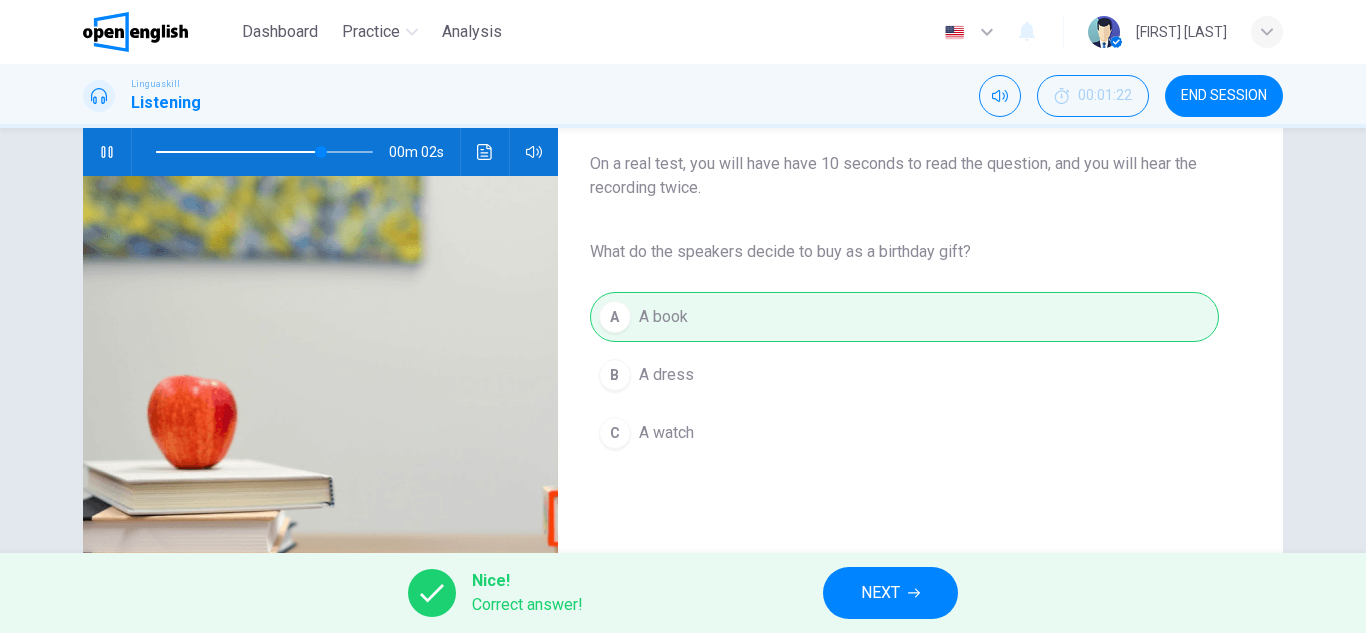 type on "**" 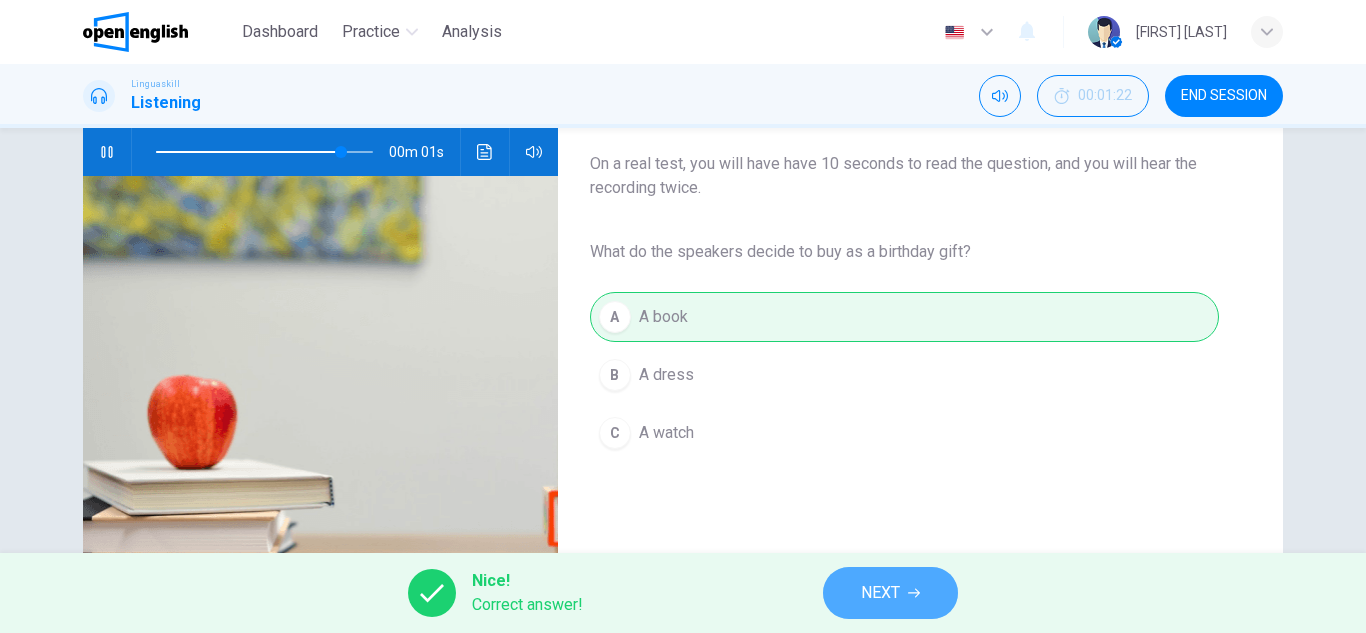 click on "NEXT" at bounding box center (880, 593) 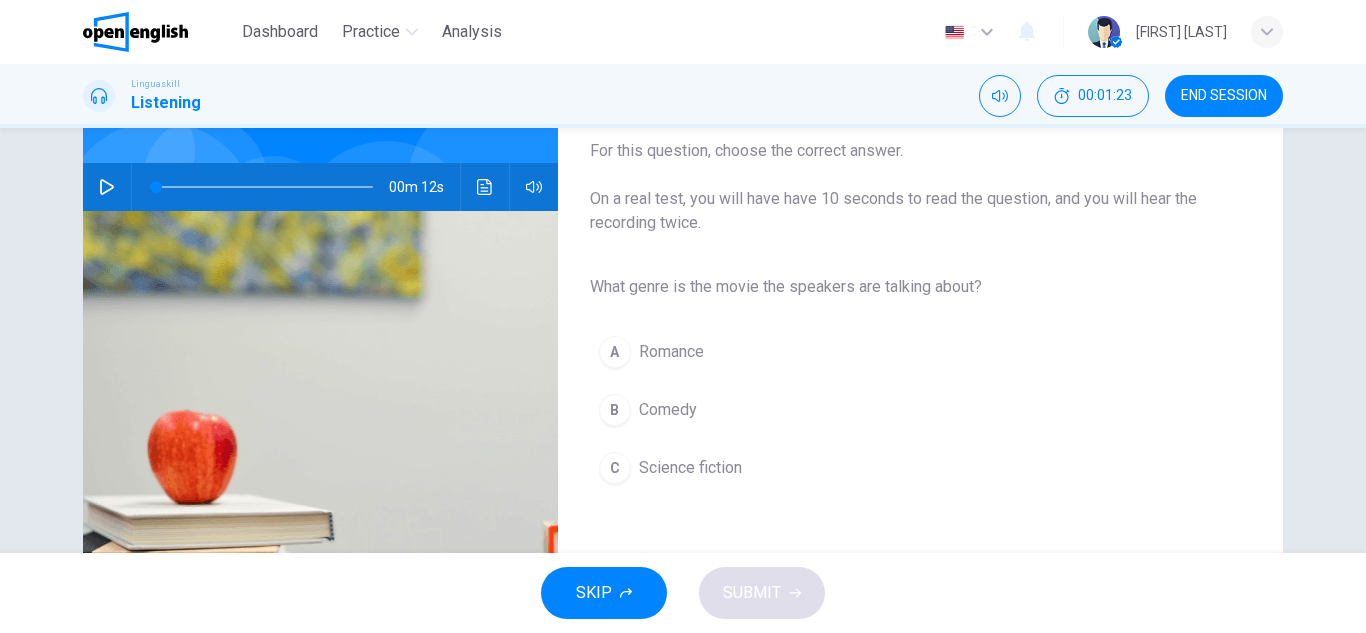 scroll, scrollTop: 200, scrollLeft: 0, axis: vertical 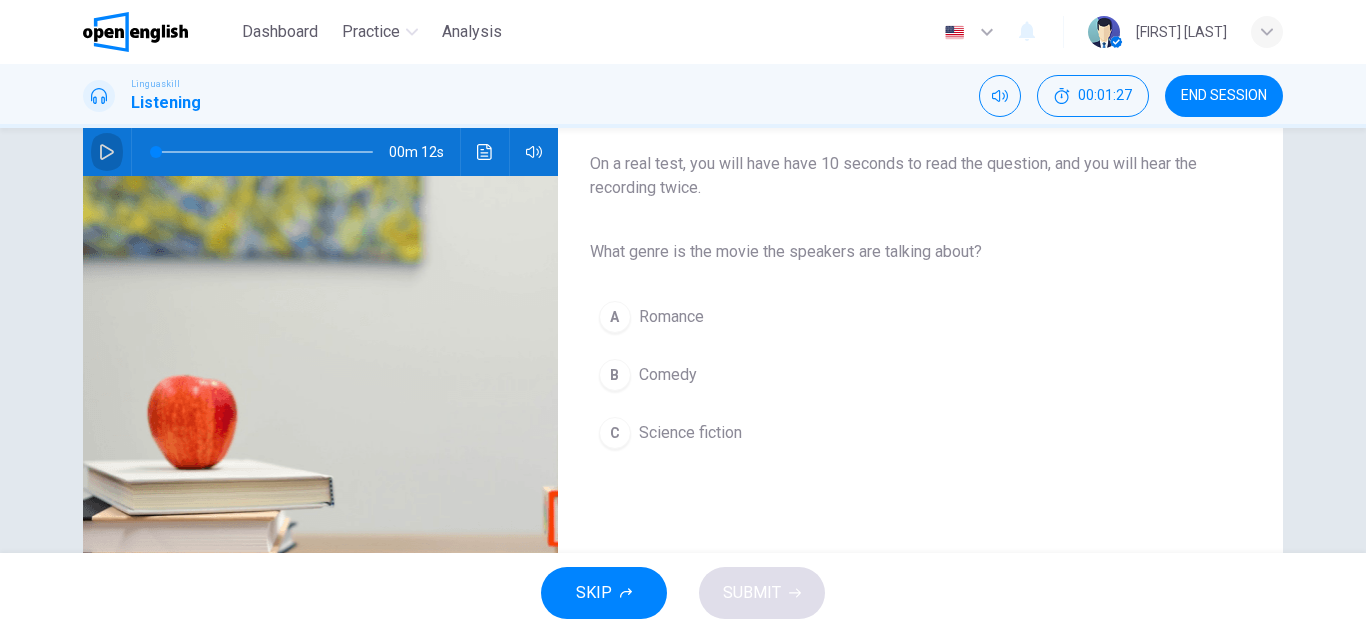 click 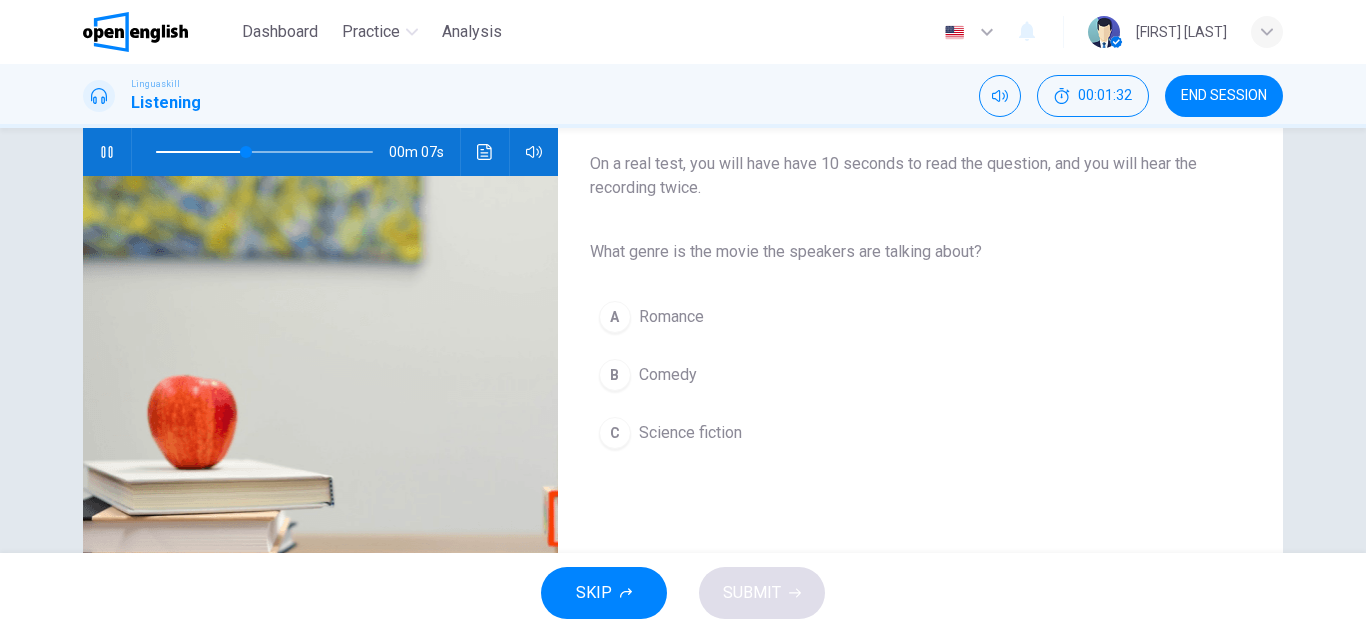 click on "Science fiction" at bounding box center (690, 433) 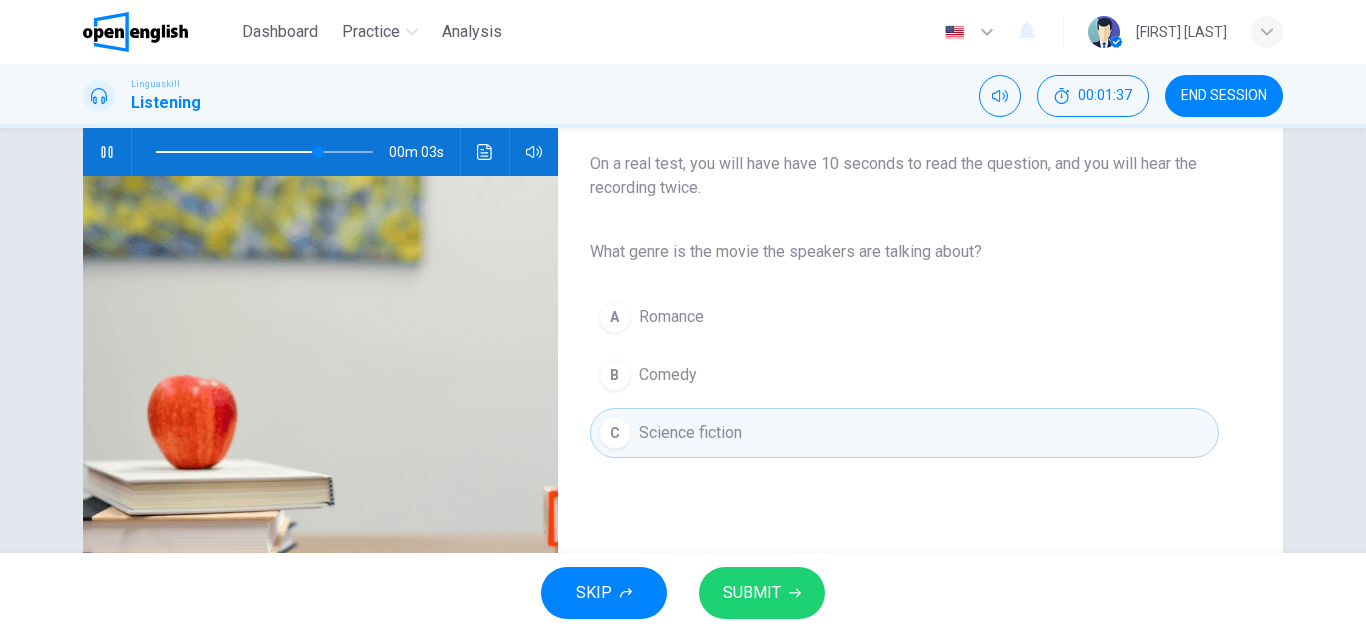 click on "SUBMIT" at bounding box center [752, 593] 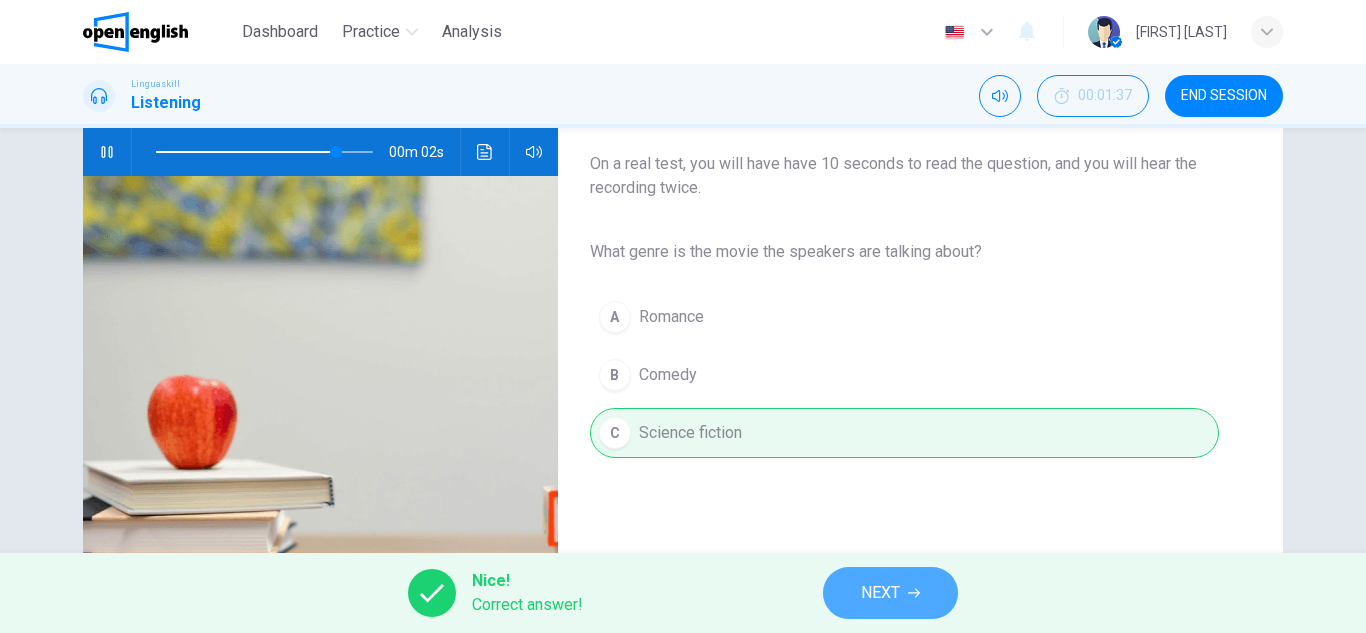 type on "**" 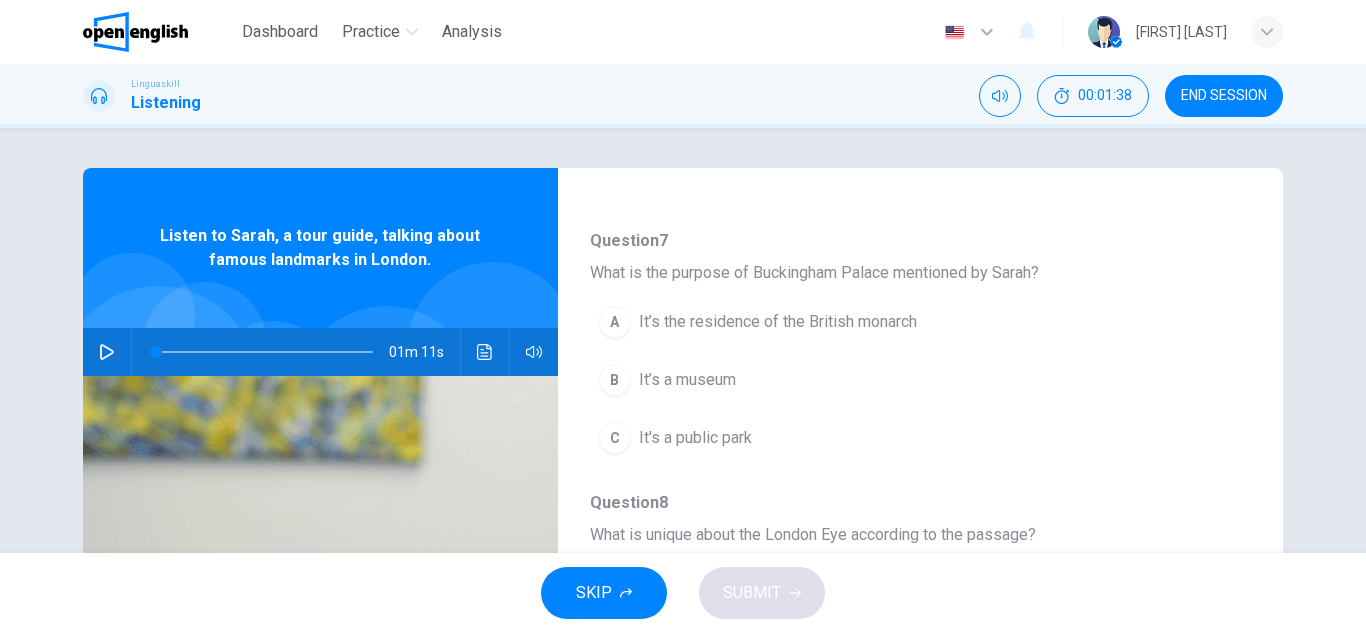 scroll, scrollTop: 200, scrollLeft: 0, axis: vertical 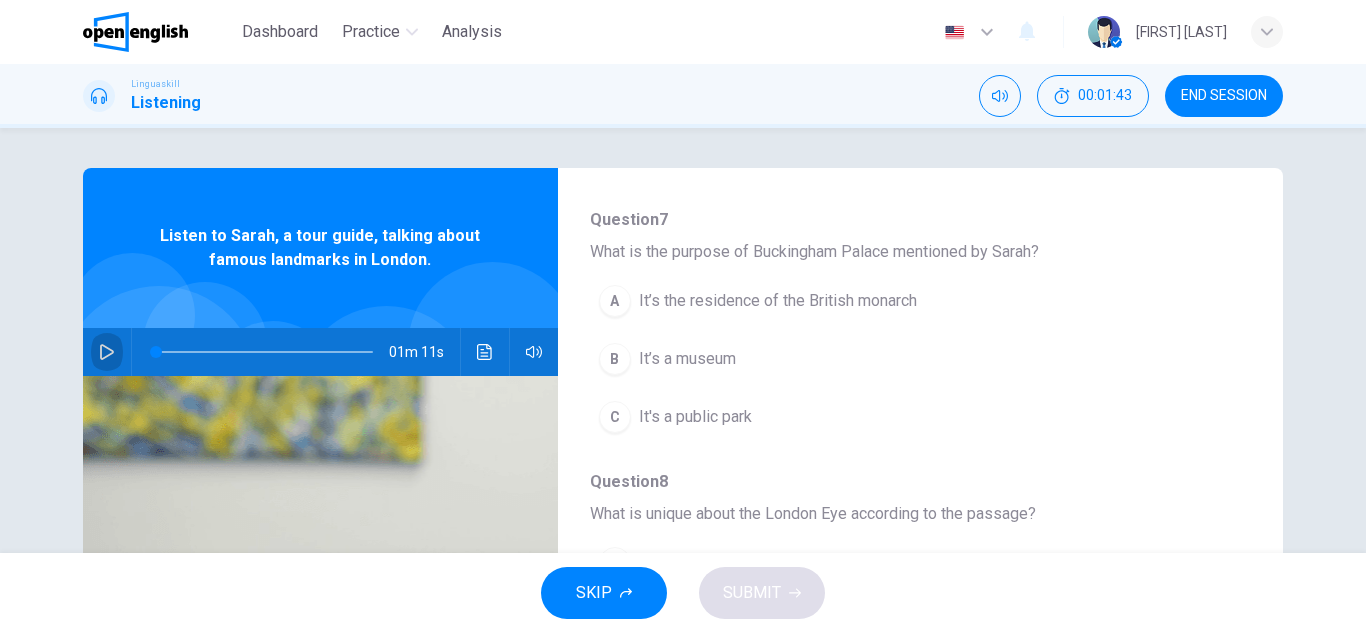 click 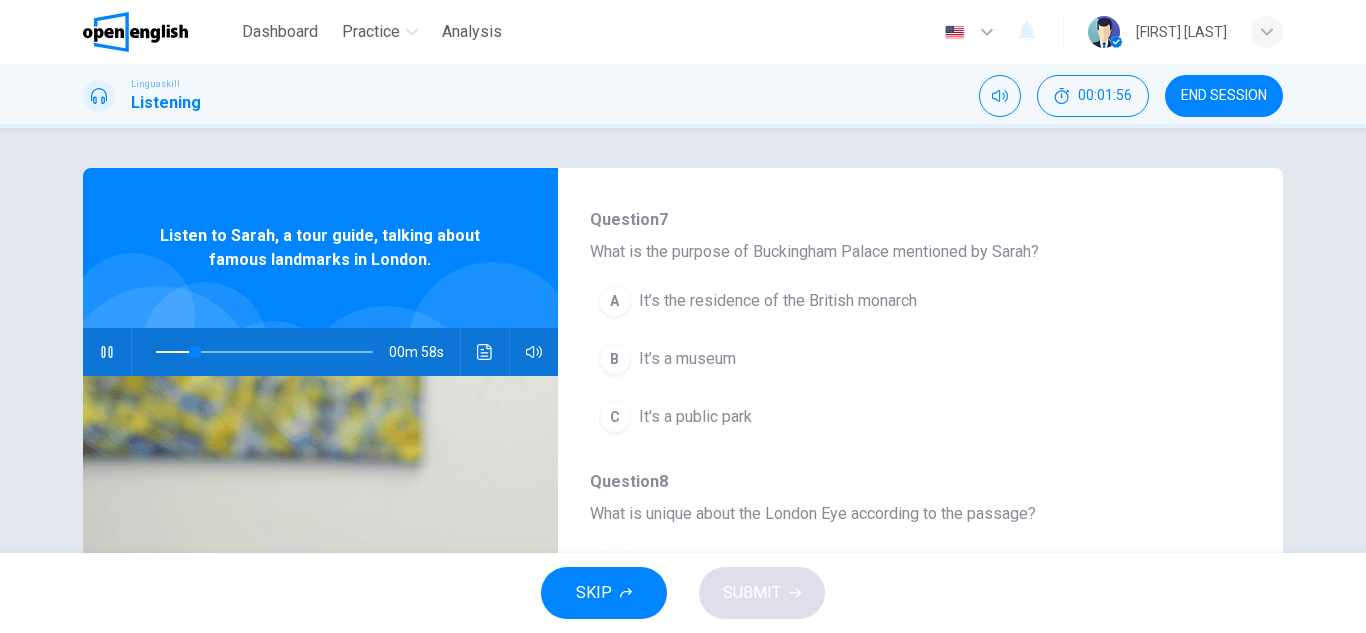 click on "It’s the residence of the British monarch" at bounding box center (778, 301) 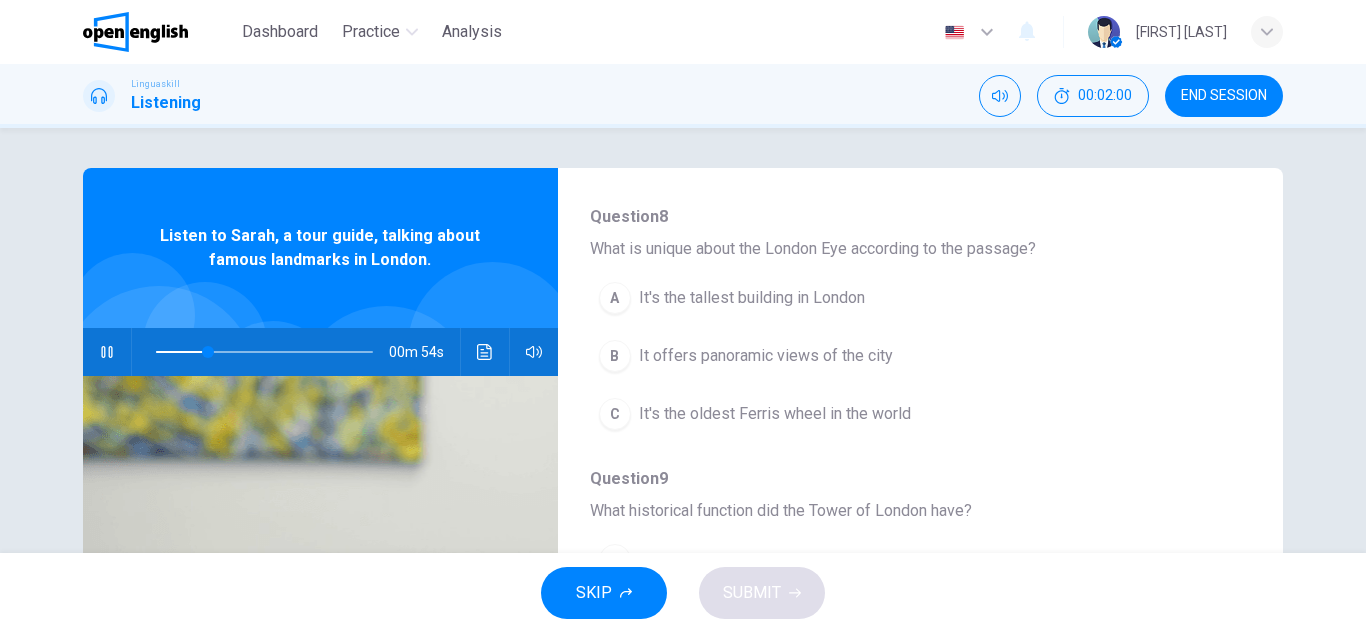 scroll, scrollTop: 500, scrollLeft: 0, axis: vertical 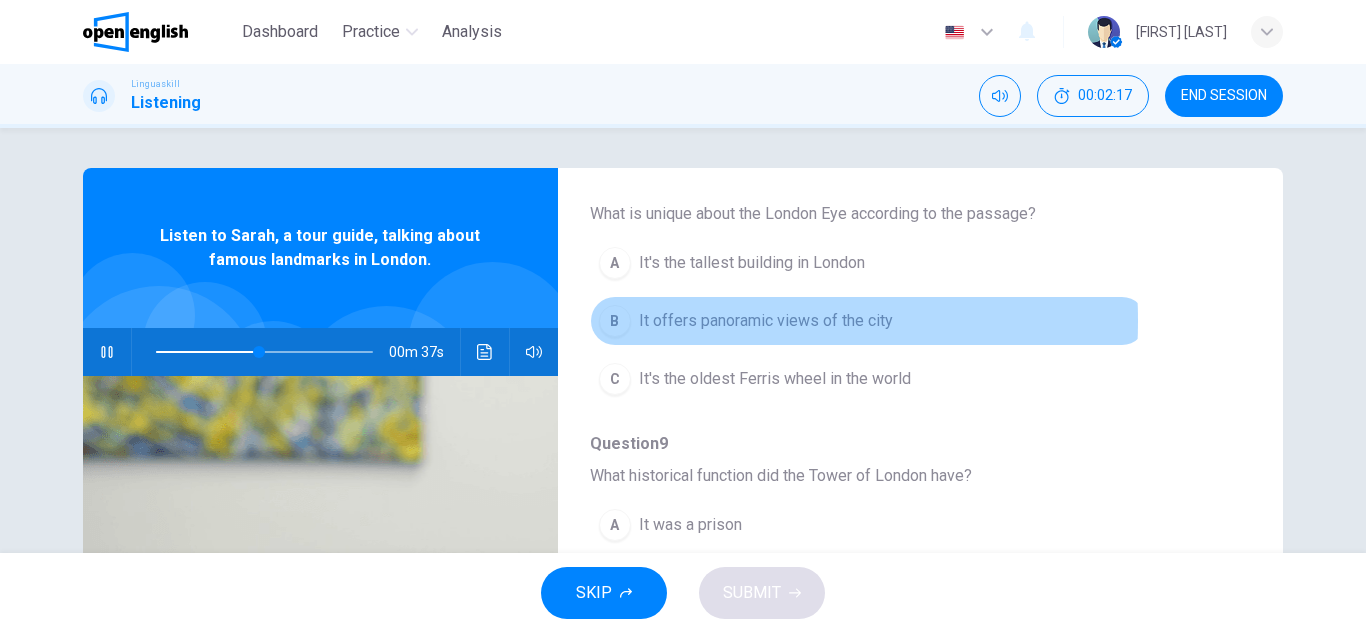 click on "It offers panoramic views of the city" at bounding box center [766, 321] 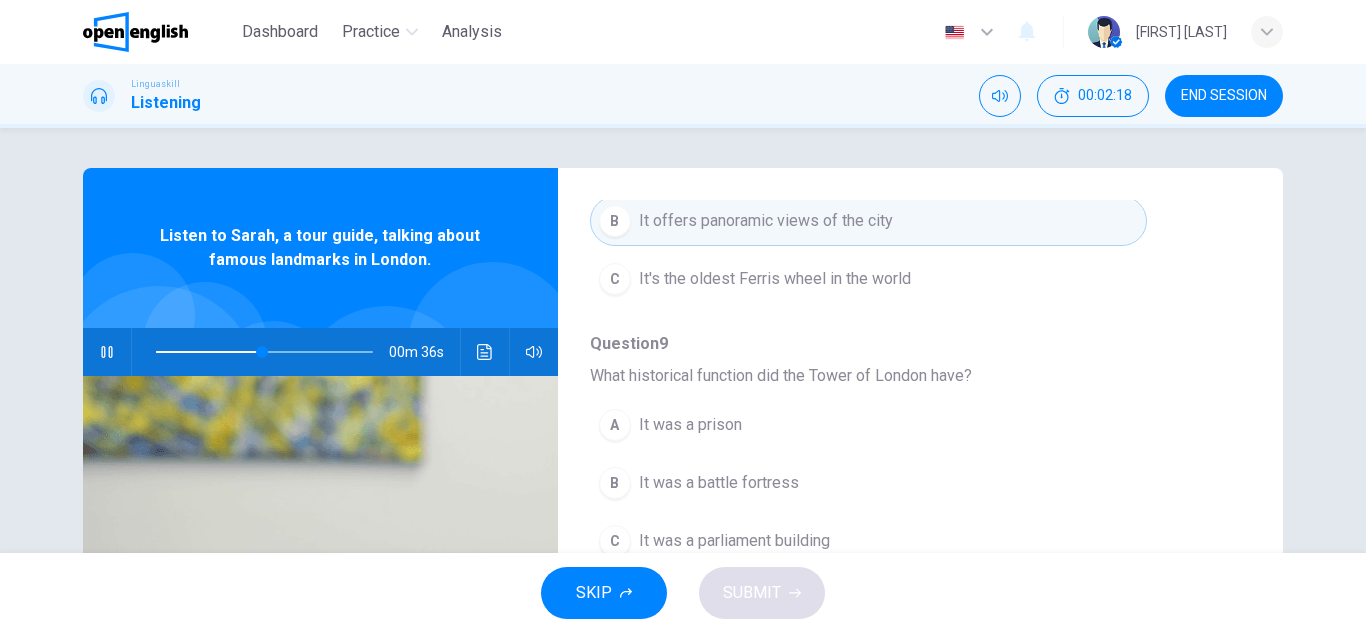 scroll, scrollTop: 700, scrollLeft: 0, axis: vertical 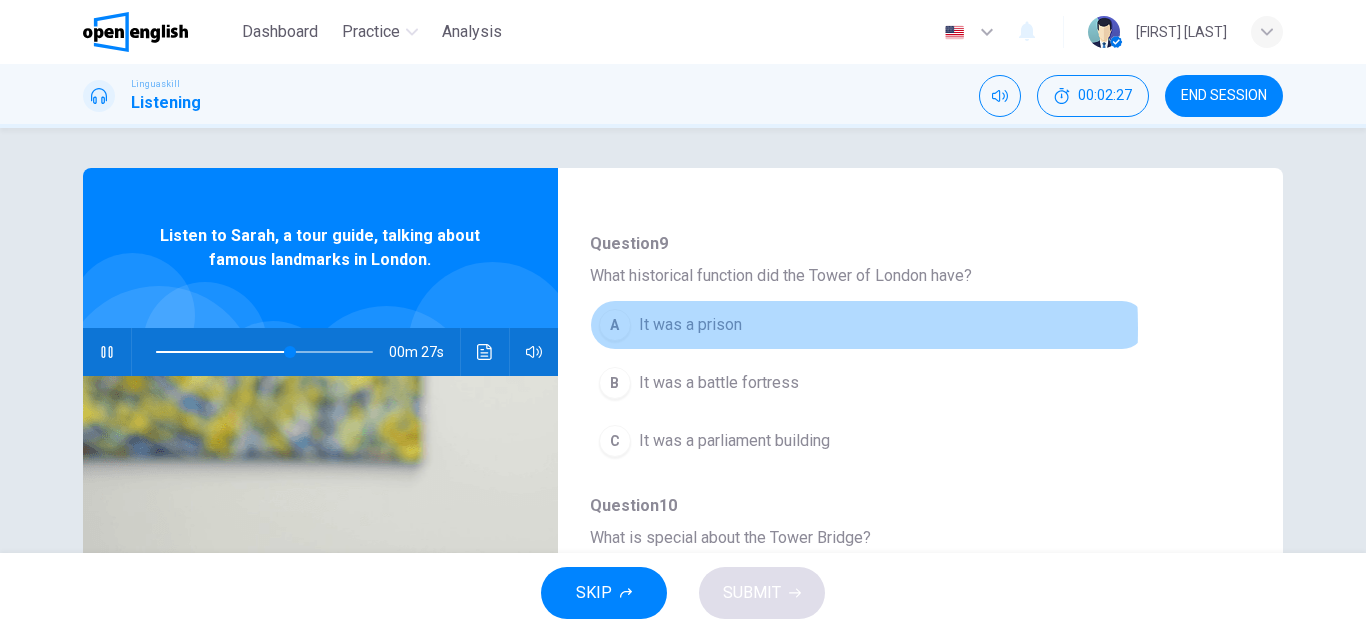 click on "It was a prison" at bounding box center [690, 325] 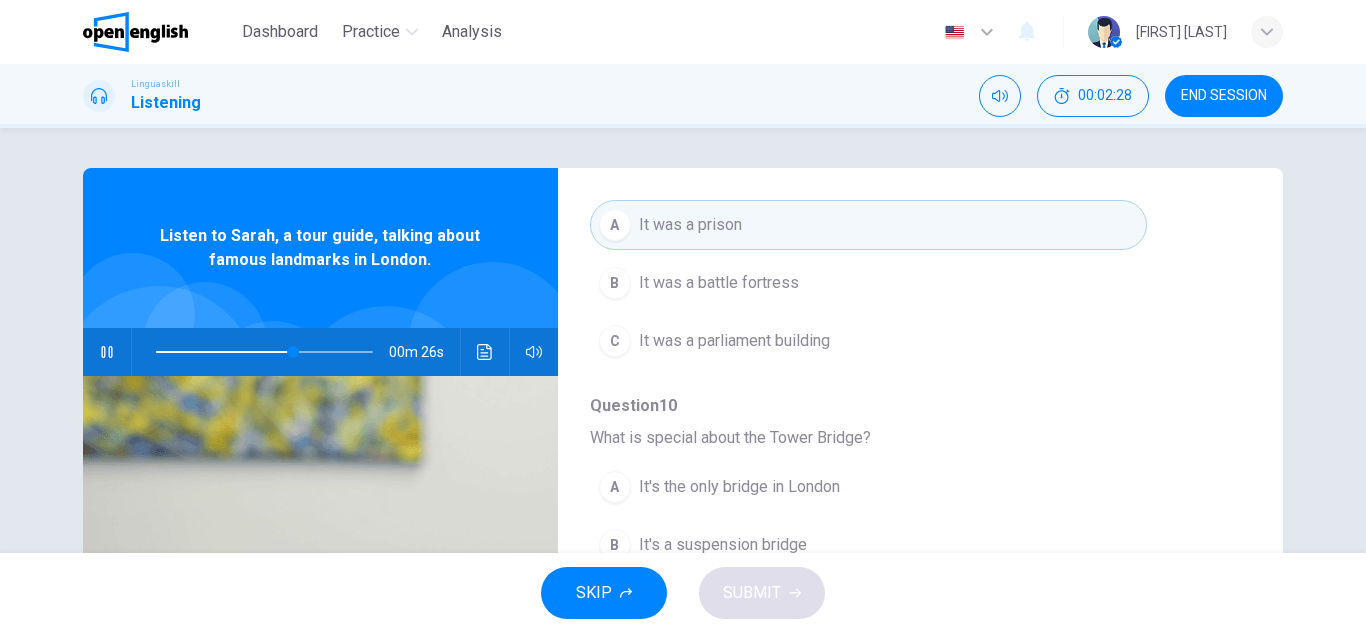 scroll, scrollTop: 863, scrollLeft: 0, axis: vertical 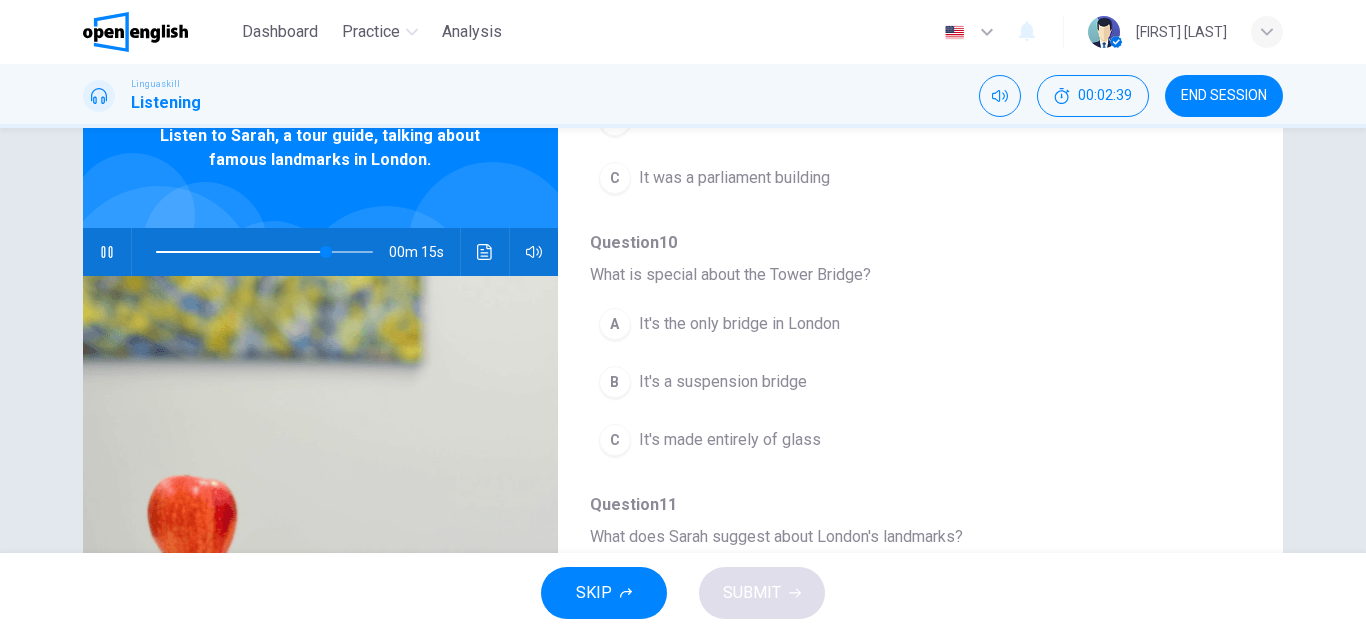 click on "It's a suspension bridge" at bounding box center [723, 382] 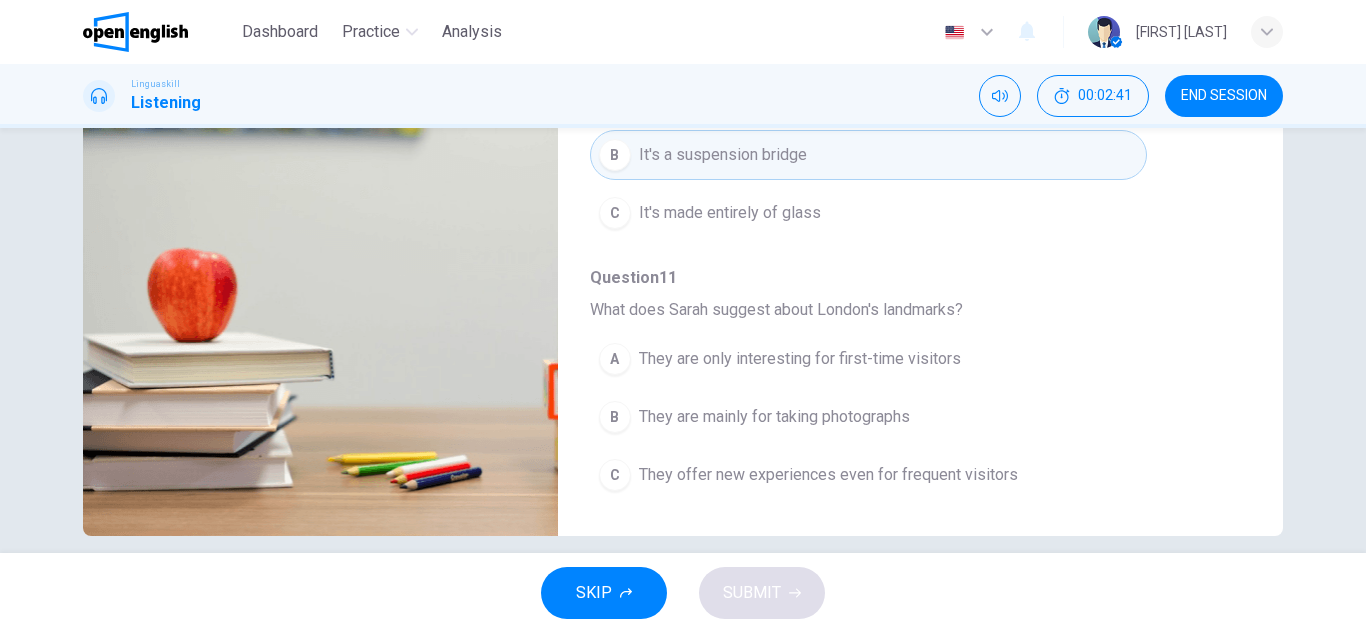 scroll, scrollTop: 350, scrollLeft: 0, axis: vertical 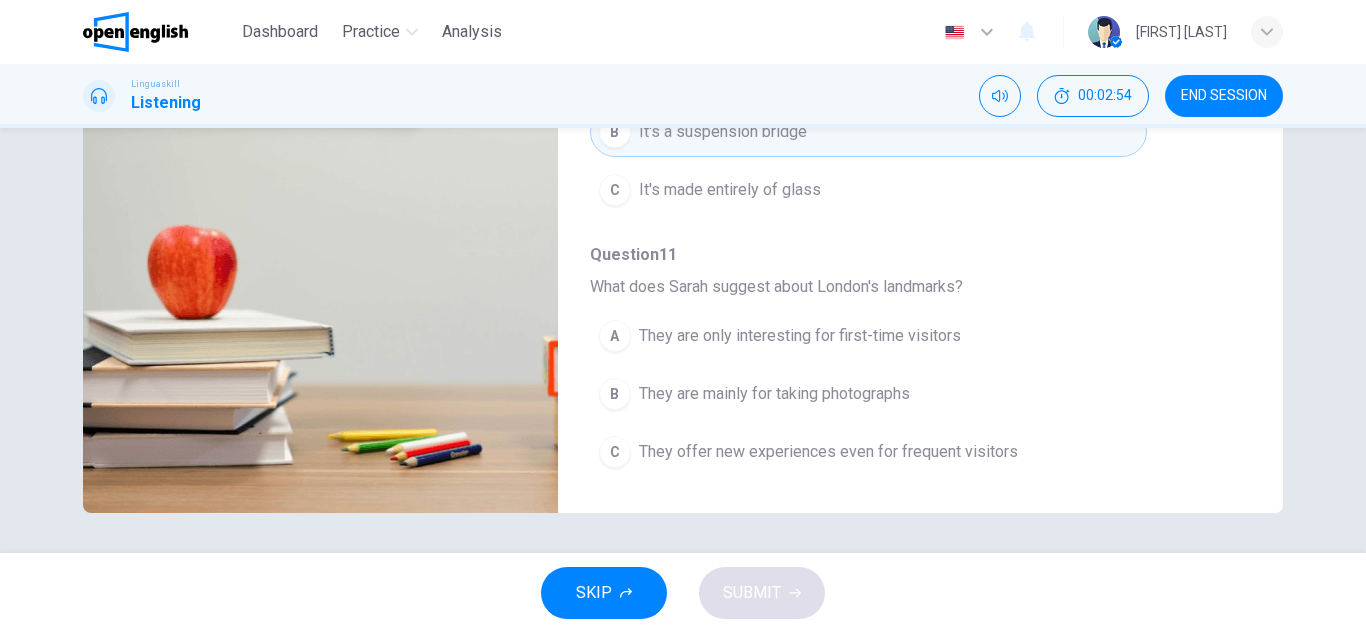 type on "*" 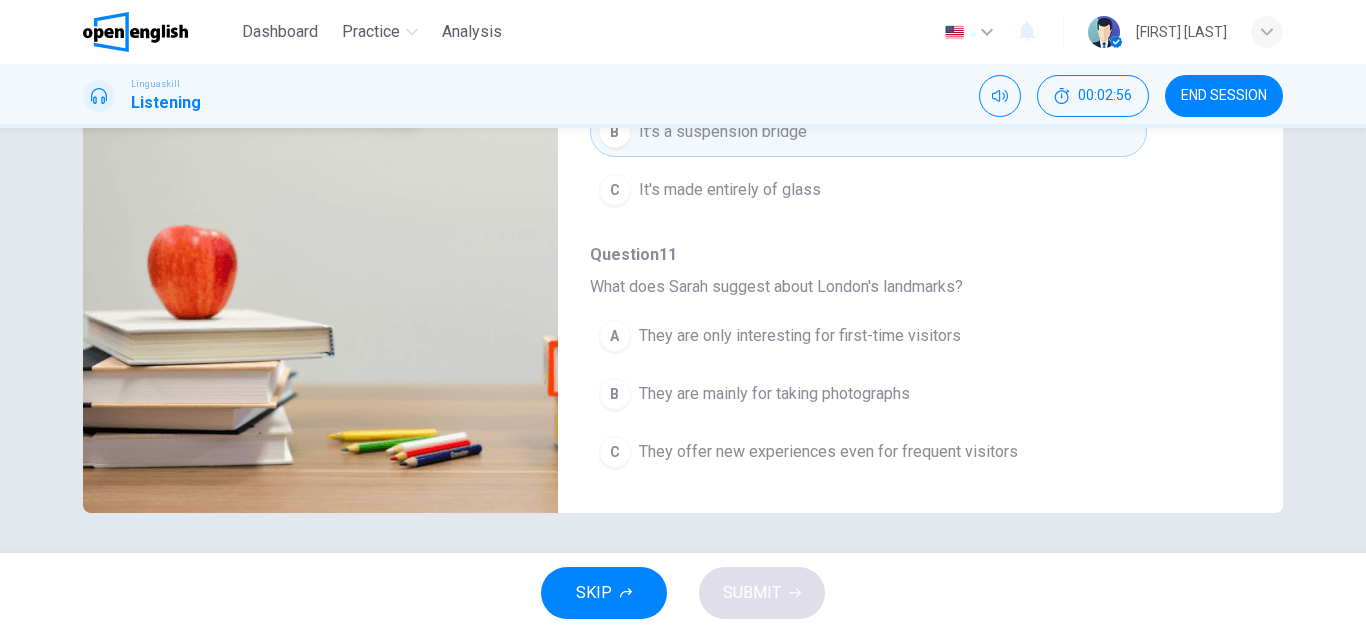 click on "They offer new experiences even for frequent visitors" at bounding box center (828, 452) 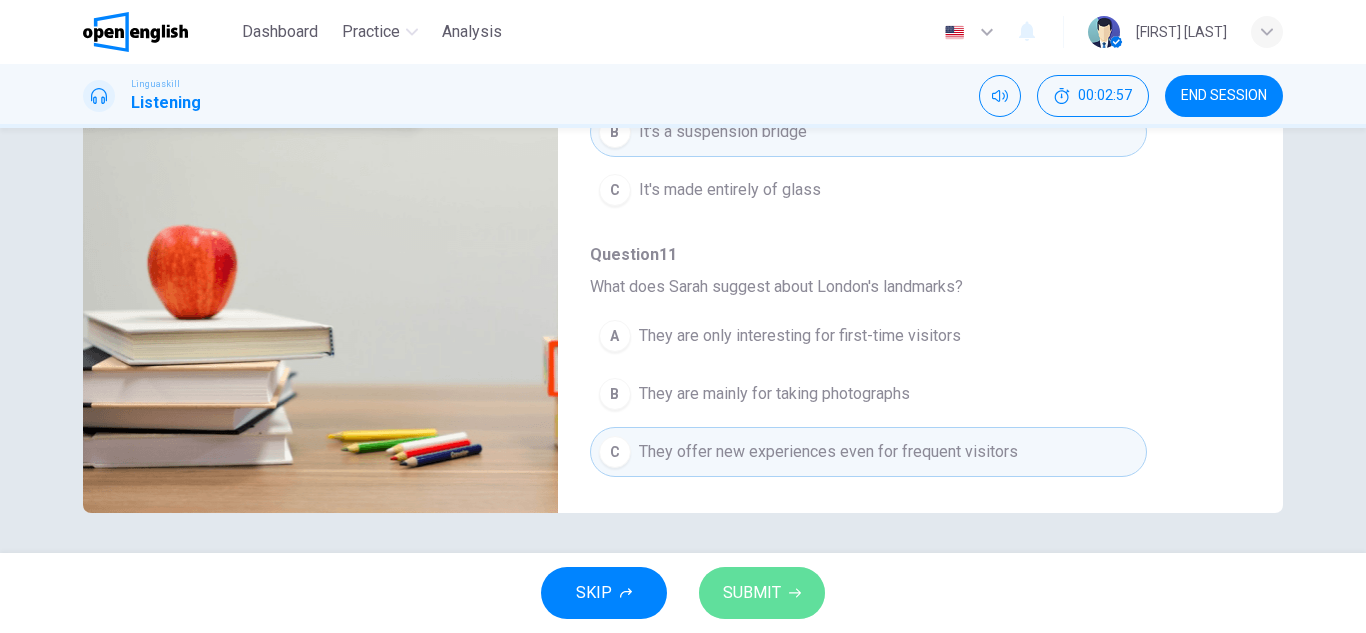 click on "SUBMIT" at bounding box center (752, 593) 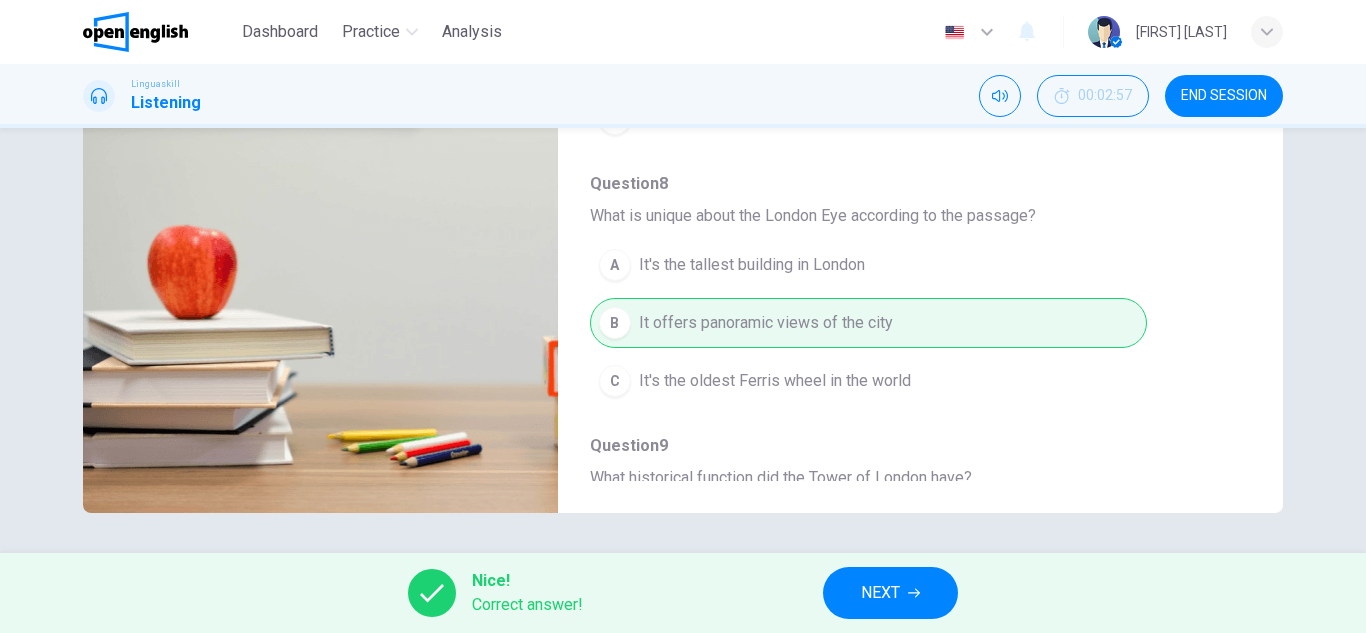 scroll, scrollTop: 0, scrollLeft: 0, axis: both 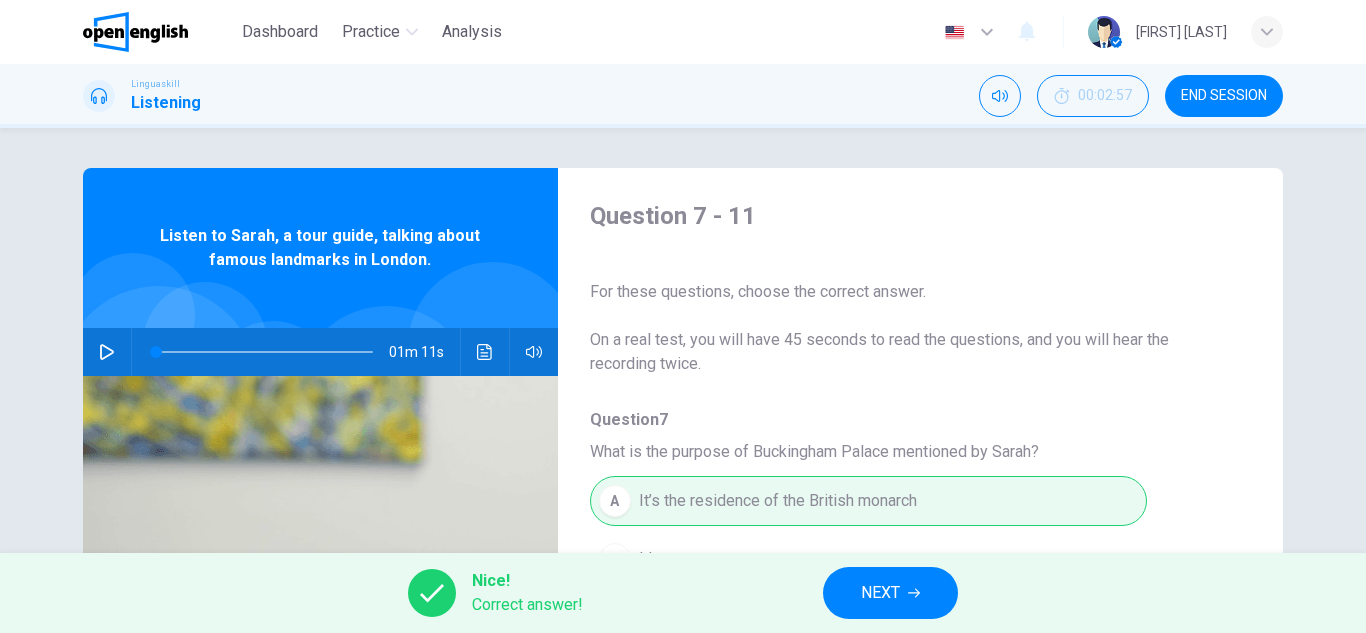 click on "NEXT" at bounding box center (890, 593) 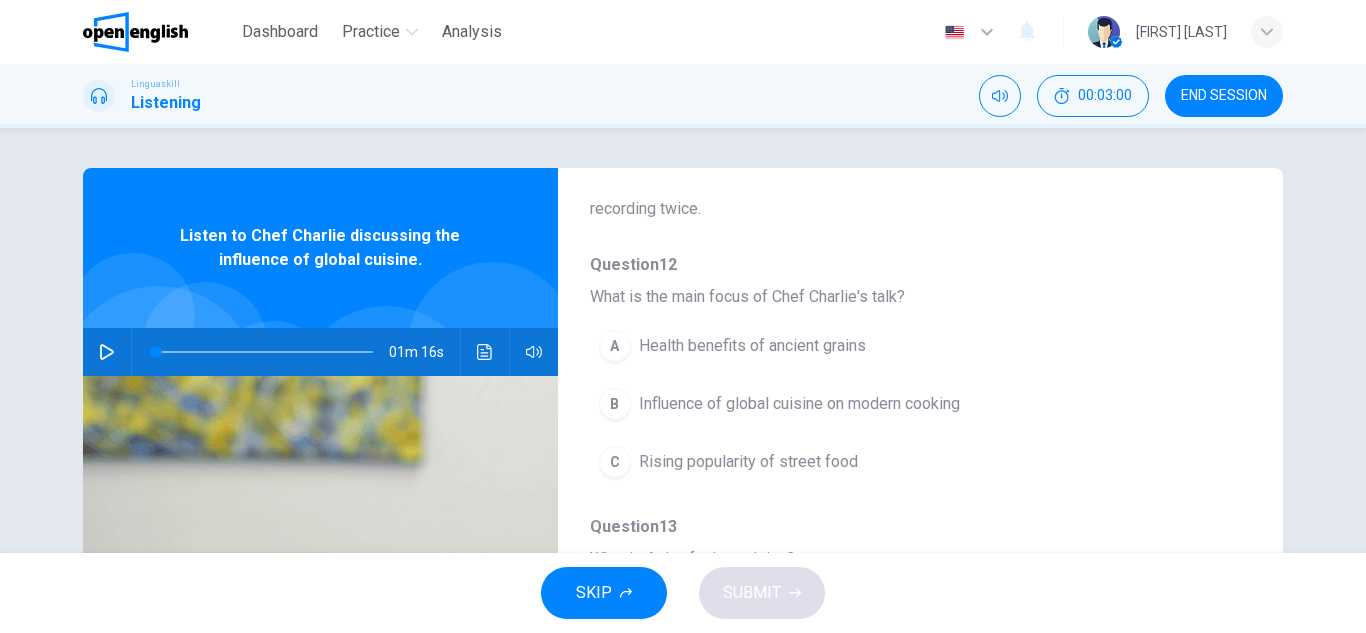 scroll, scrollTop: 200, scrollLeft: 0, axis: vertical 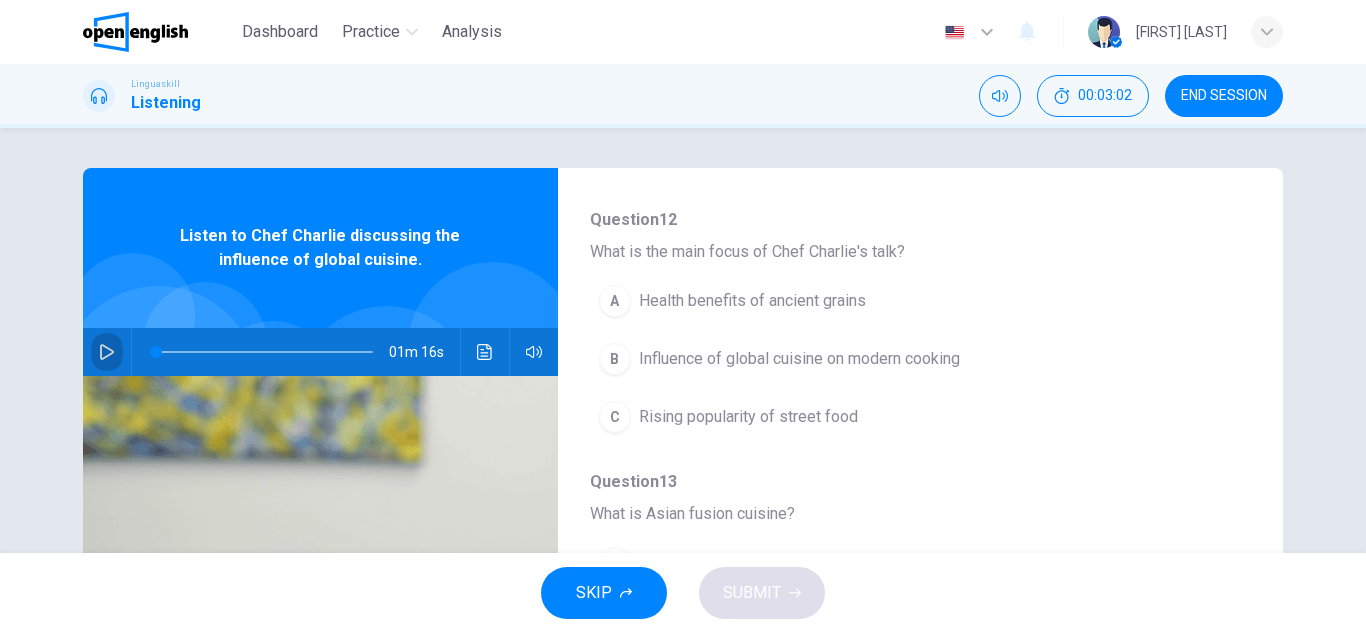 click 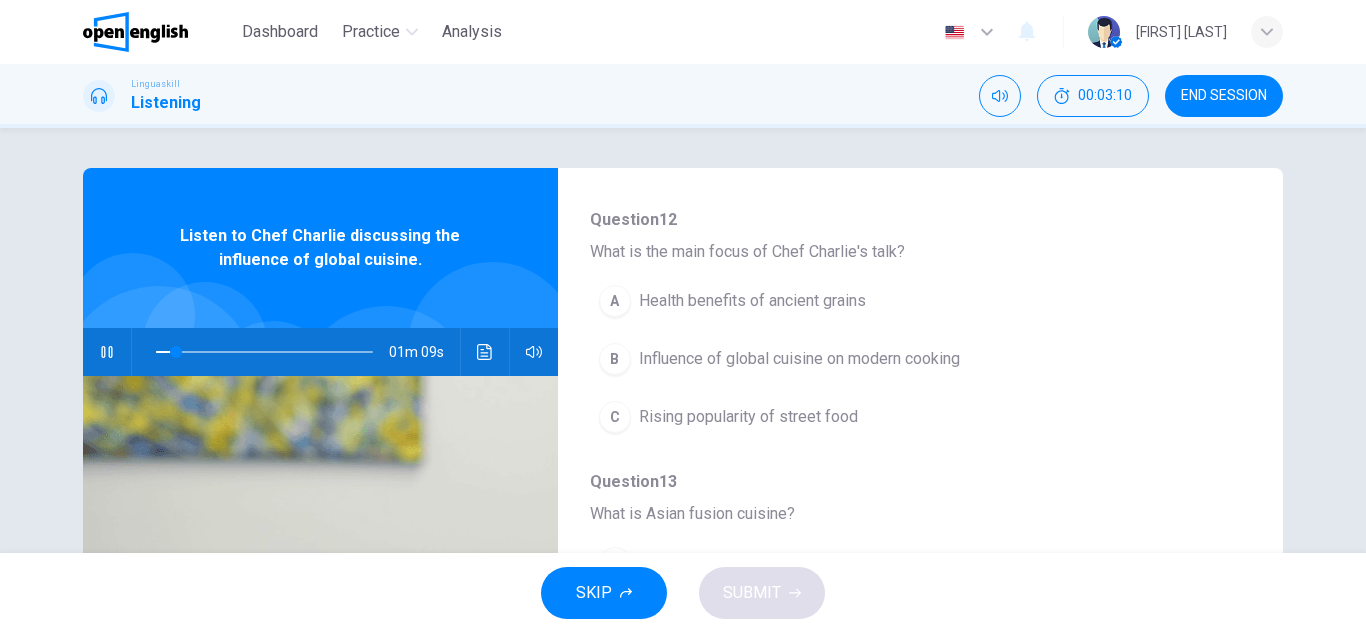 click on "Influence of global cuisine on modern cooking" at bounding box center [799, 359] 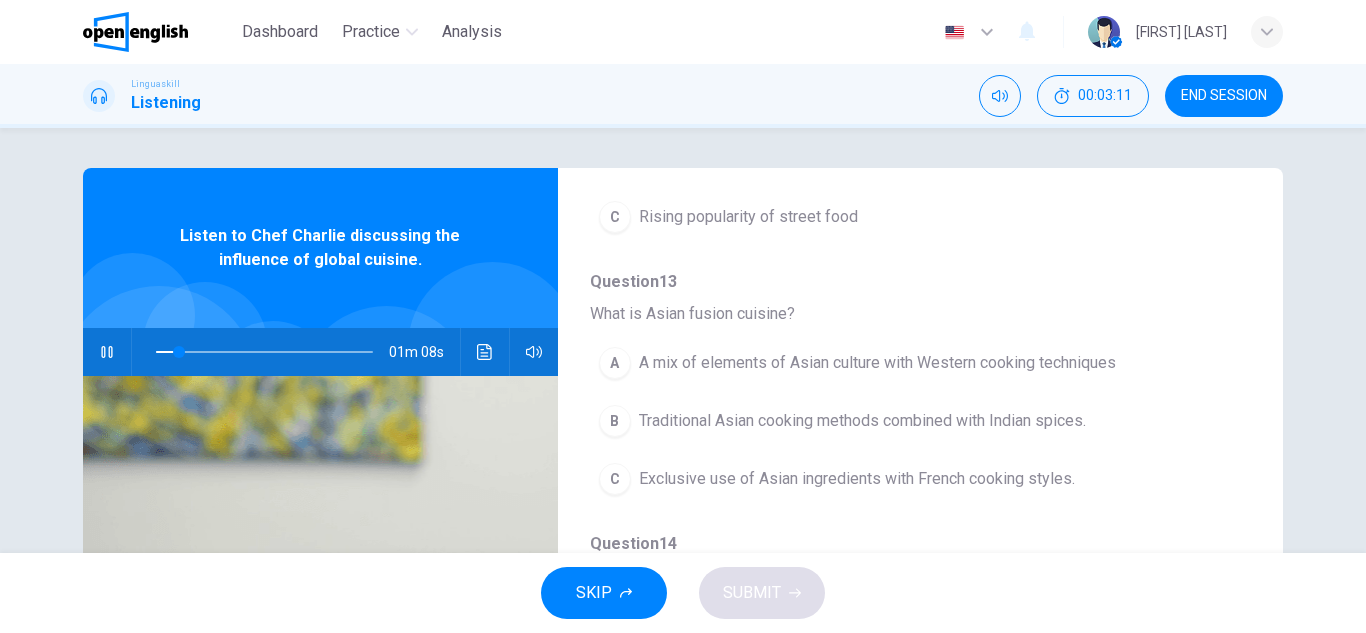 scroll, scrollTop: 500, scrollLeft: 0, axis: vertical 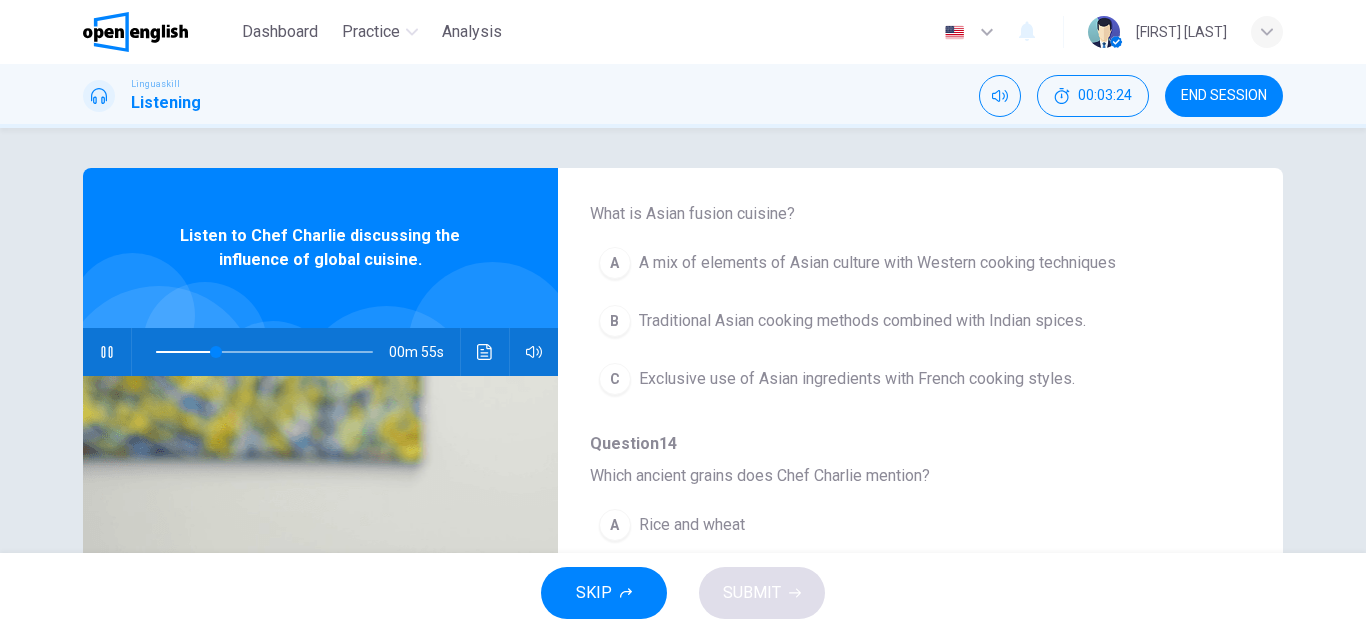 click on "A mix of elements of Asian culture with Western cooking techniques" at bounding box center [877, 263] 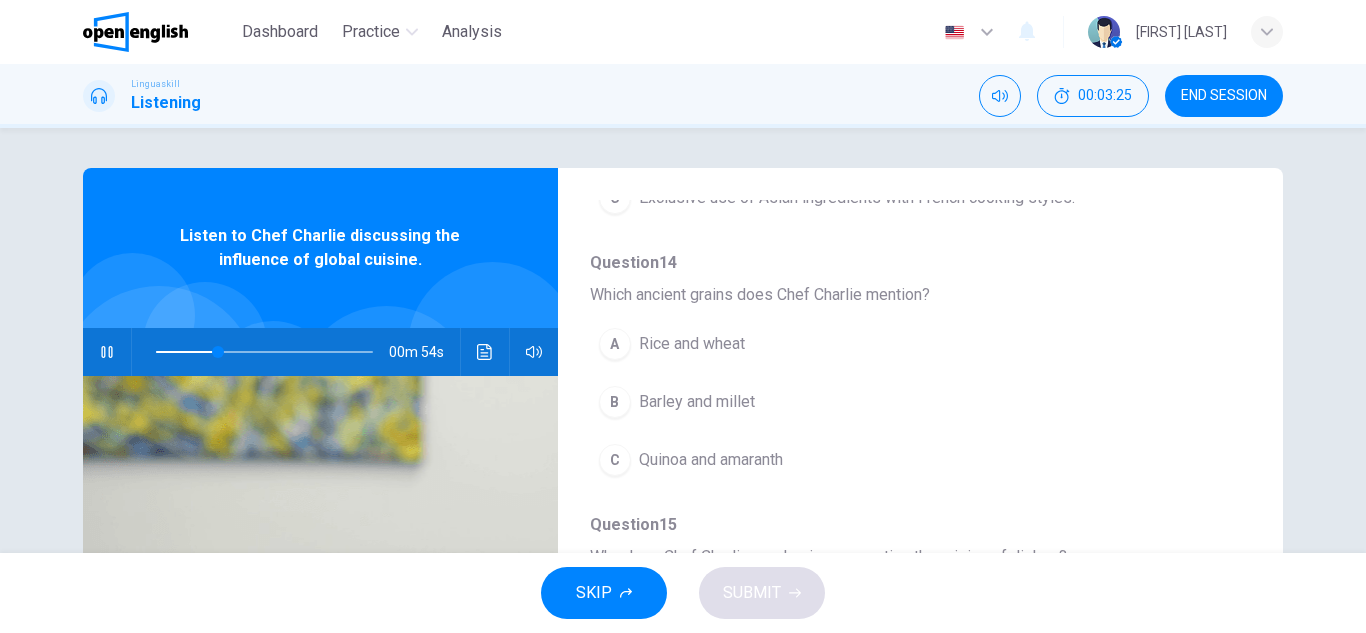 scroll, scrollTop: 700, scrollLeft: 0, axis: vertical 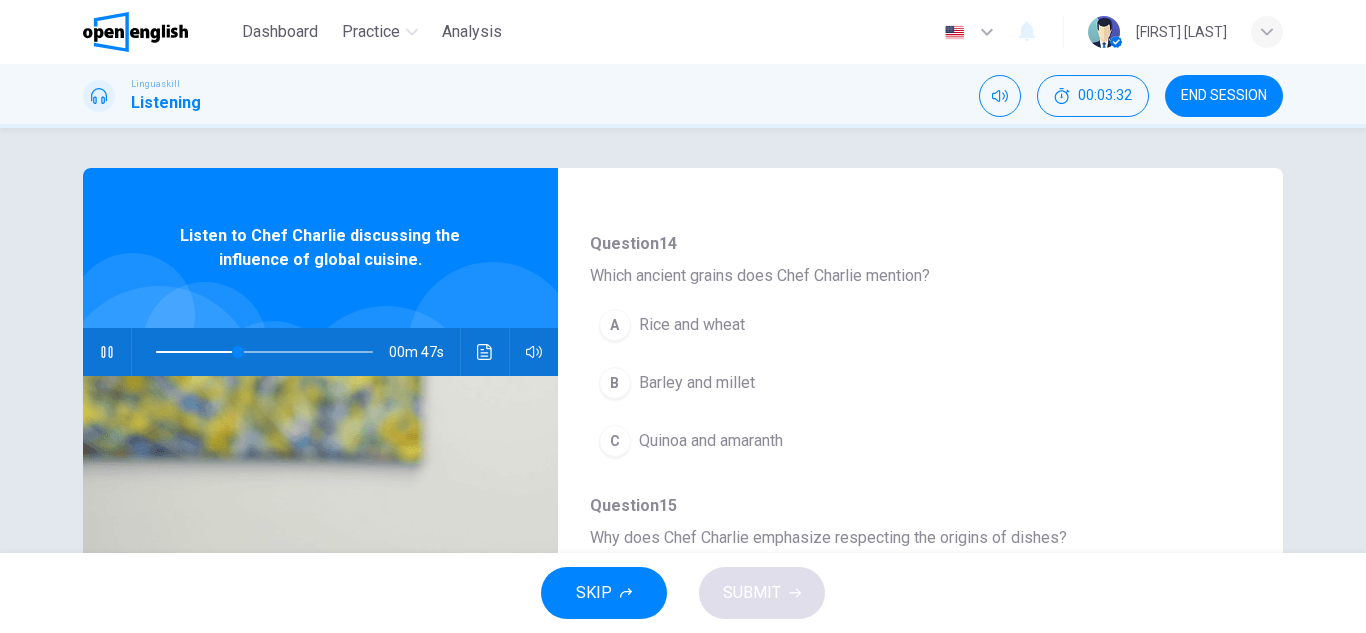 click on "Quinoa and amaranth" at bounding box center (711, 441) 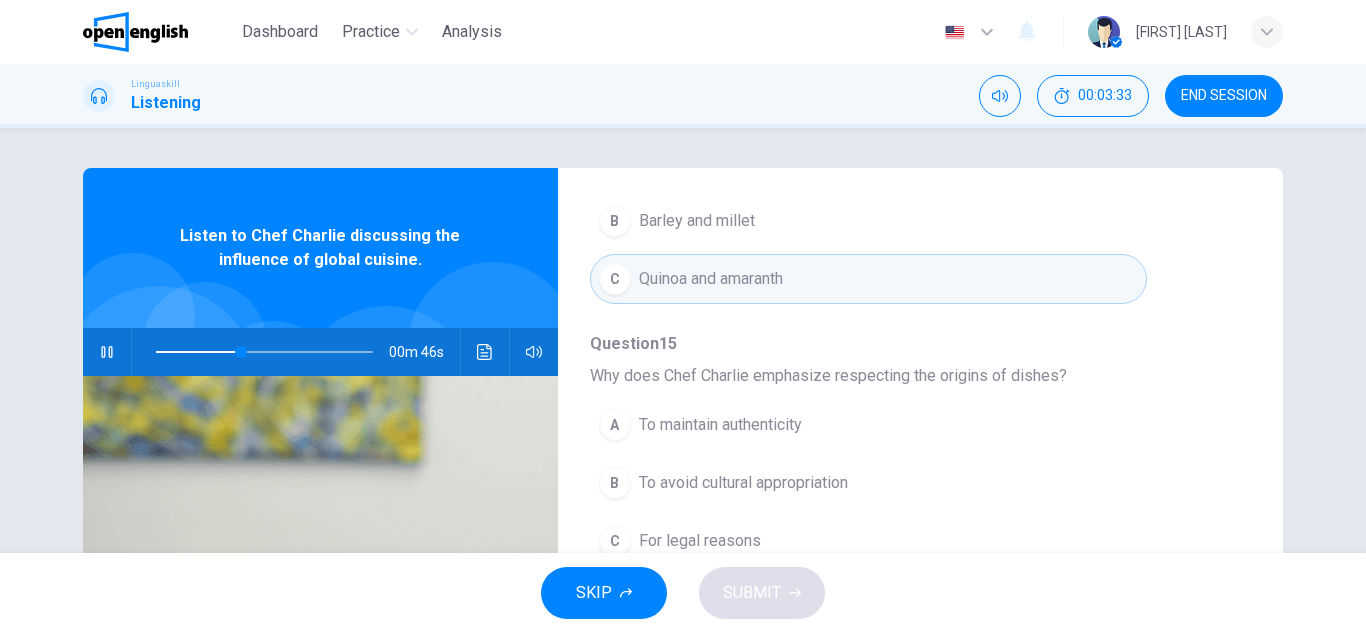 scroll, scrollTop: 863, scrollLeft: 0, axis: vertical 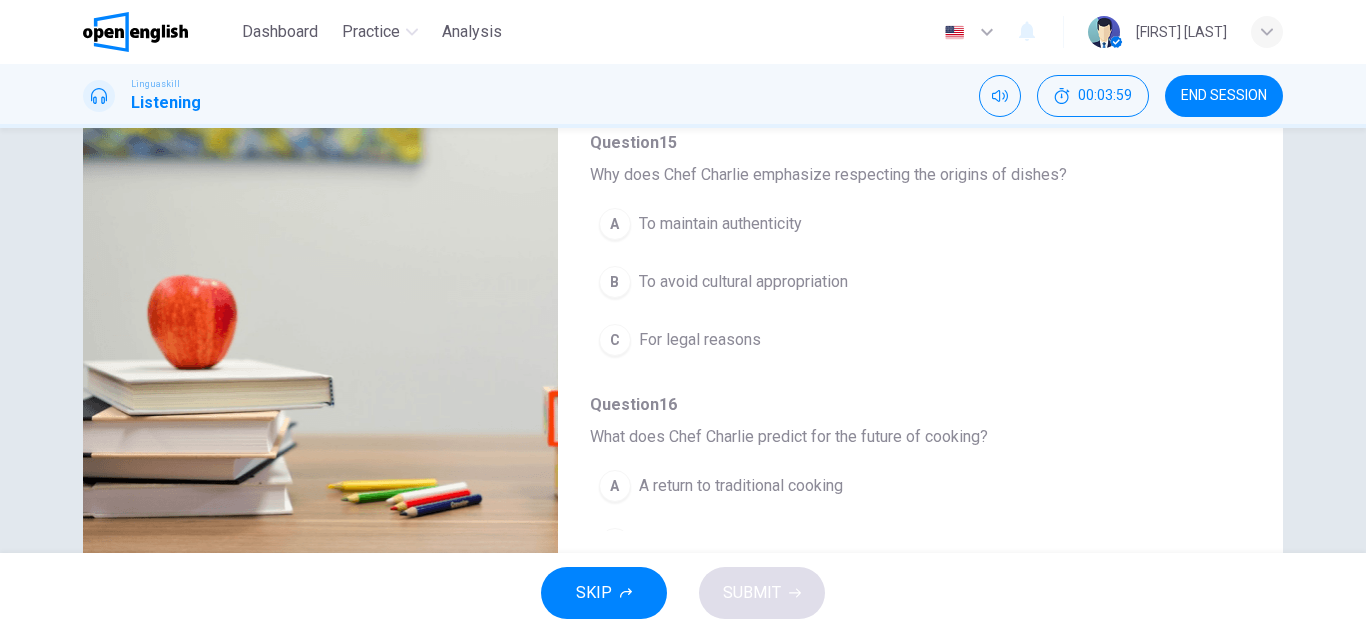 click on "To avoid cultural appropriation" at bounding box center [743, 282] 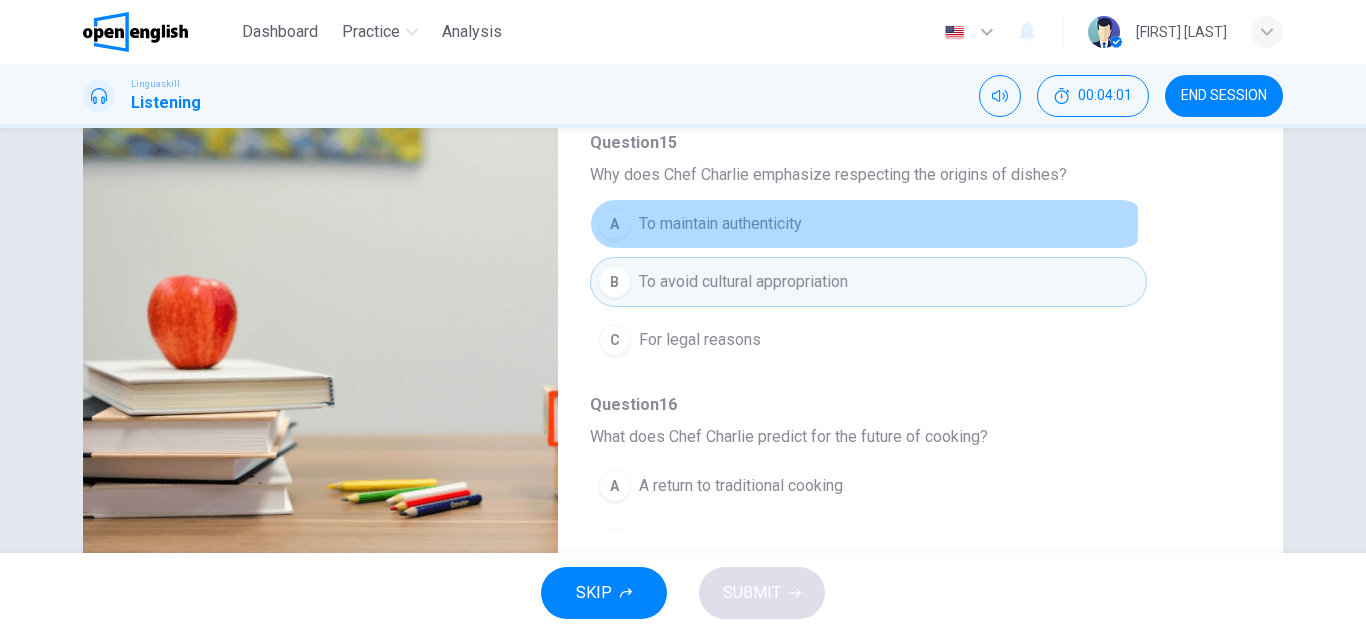 click on "To maintain authenticity" at bounding box center [720, 224] 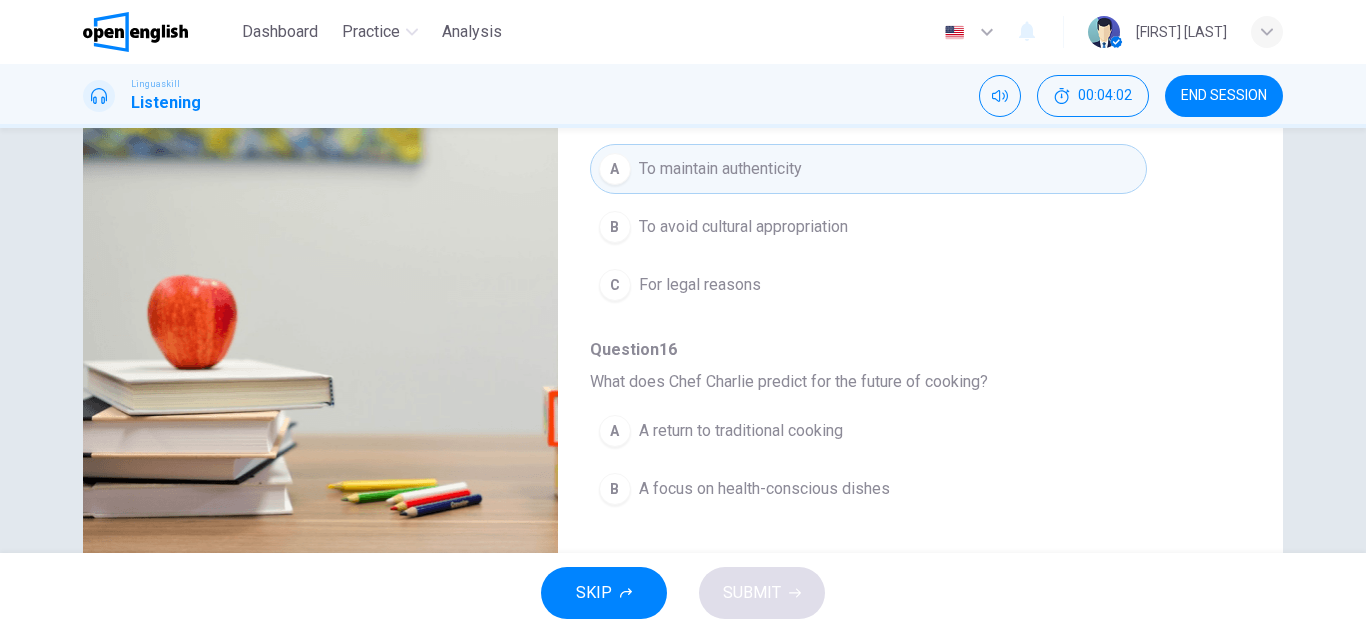 scroll, scrollTop: 863, scrollLeft: 0, axis: vertical 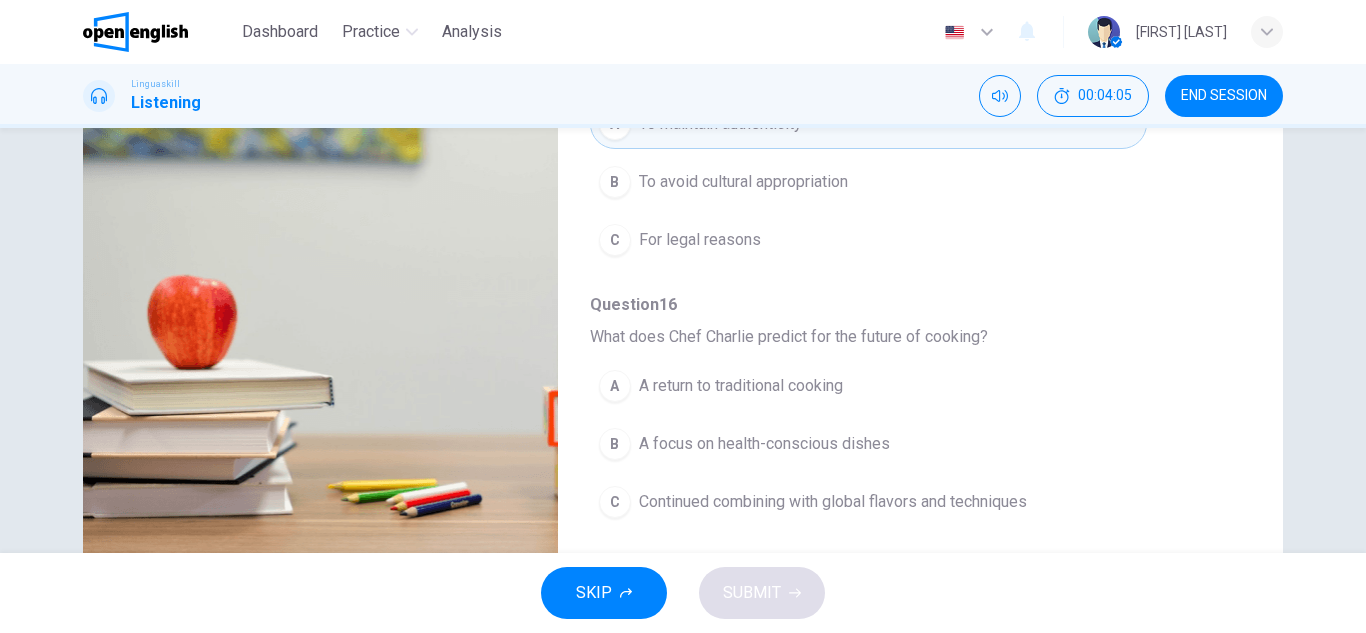 click on "A return to traditional cooking" at bounding box center [741, 386] 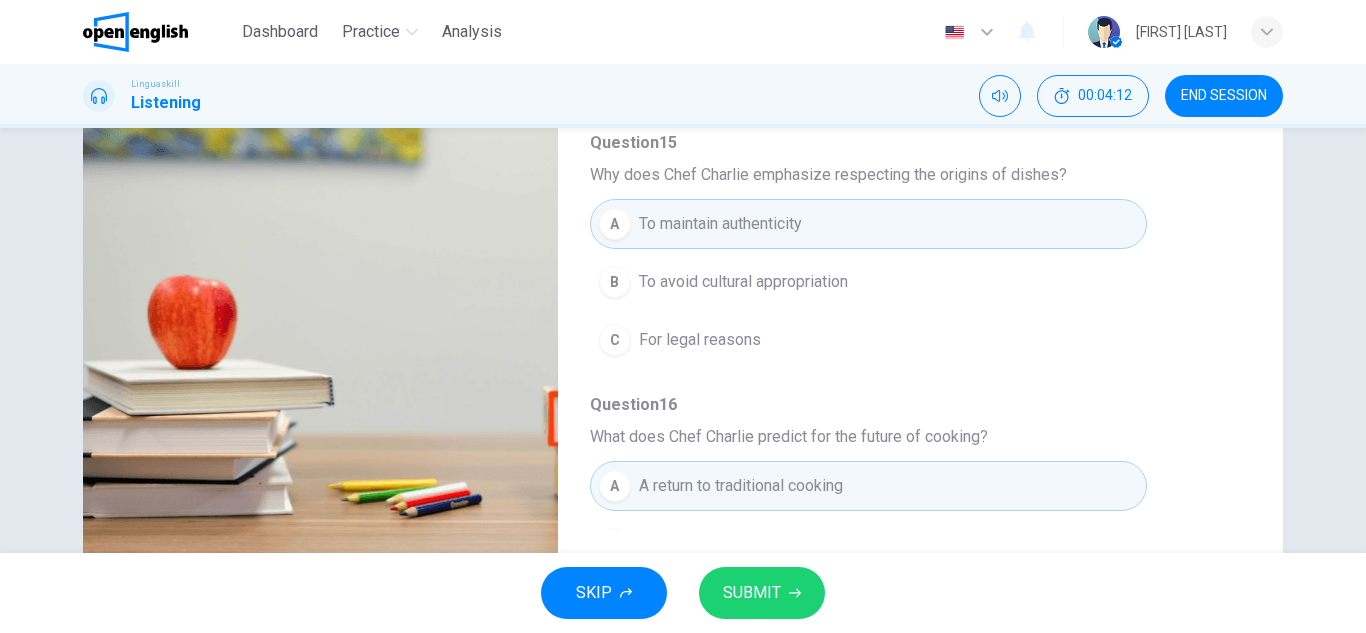 scroll, scrollTop: 863, scrollLeft: 0, axis: vertical 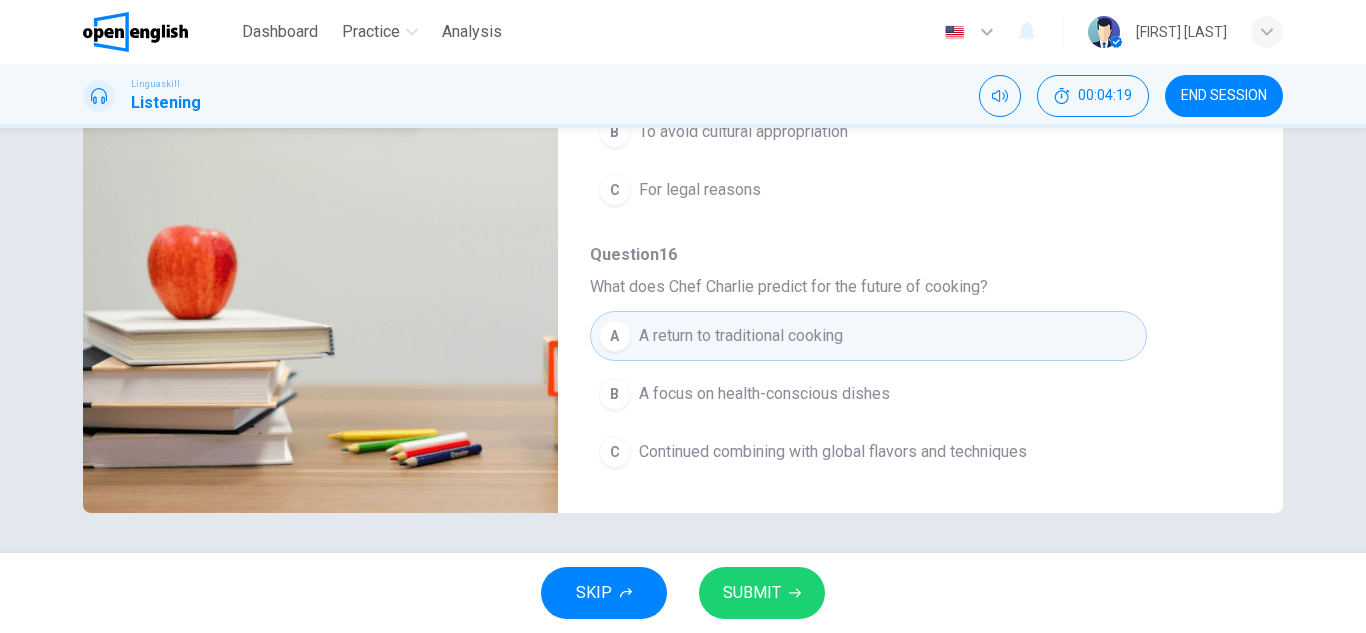 type on "*" 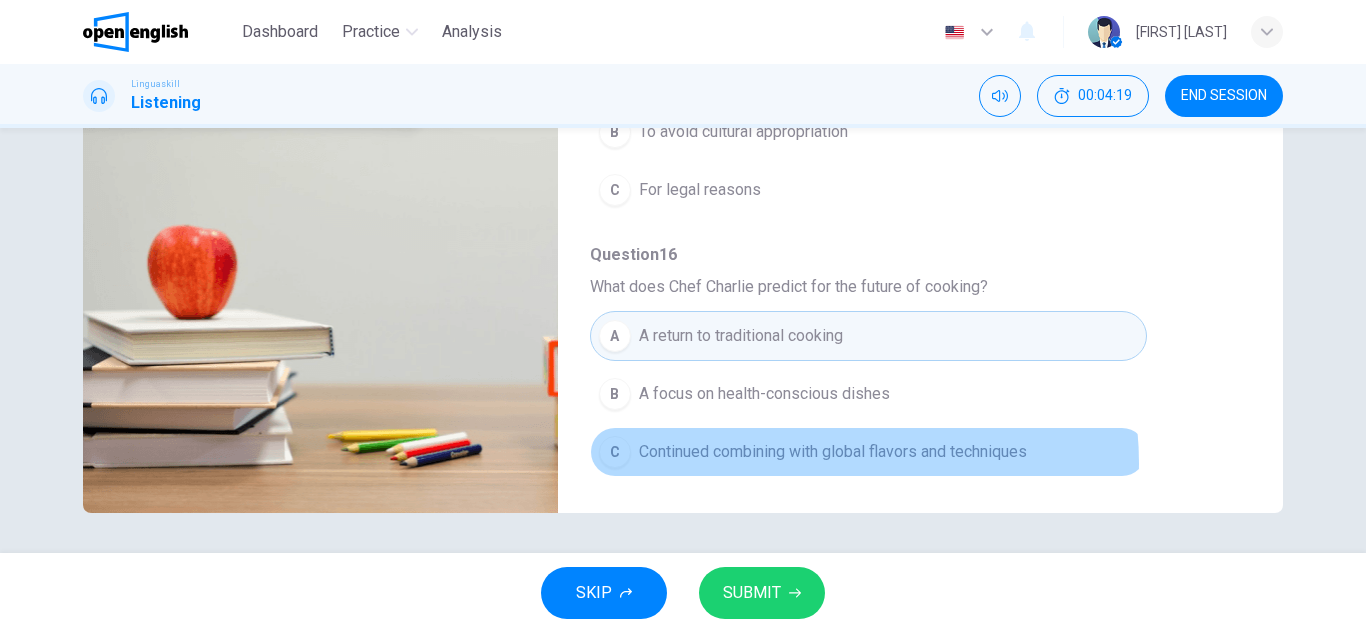 click on "Continued combining with global flavors and techniques" at bounding box center [833, 452] 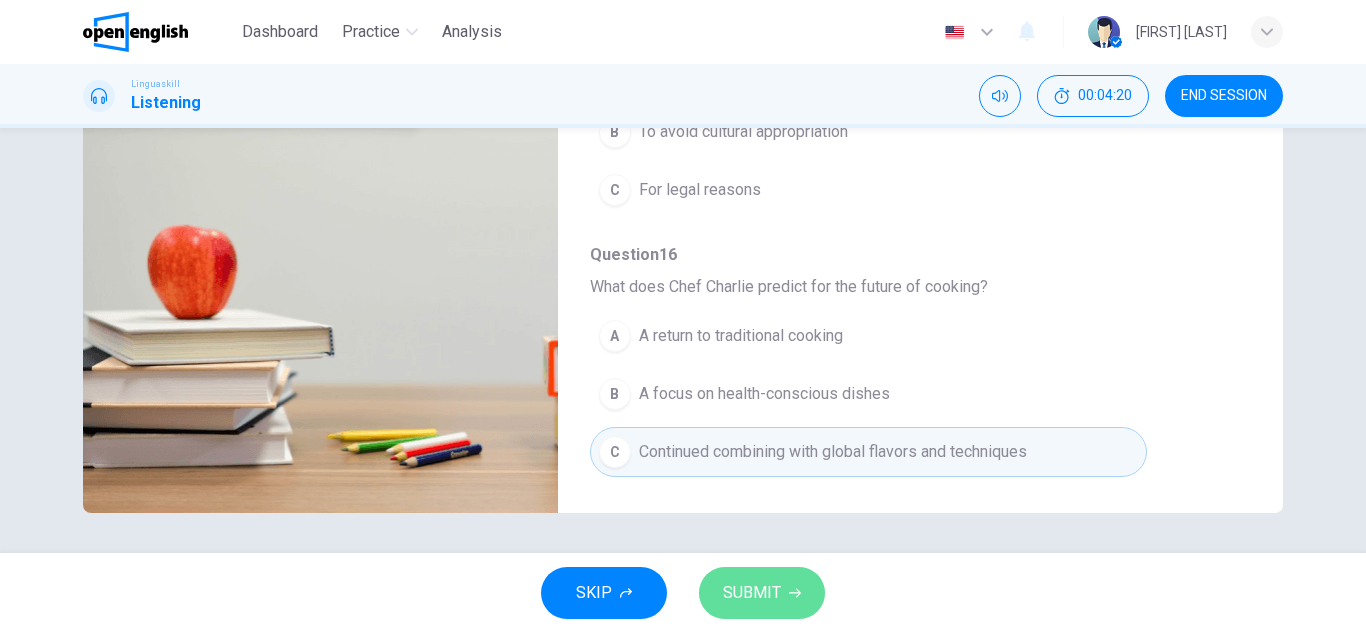 click on "SUBMIT" at bounding box center [762, 593] 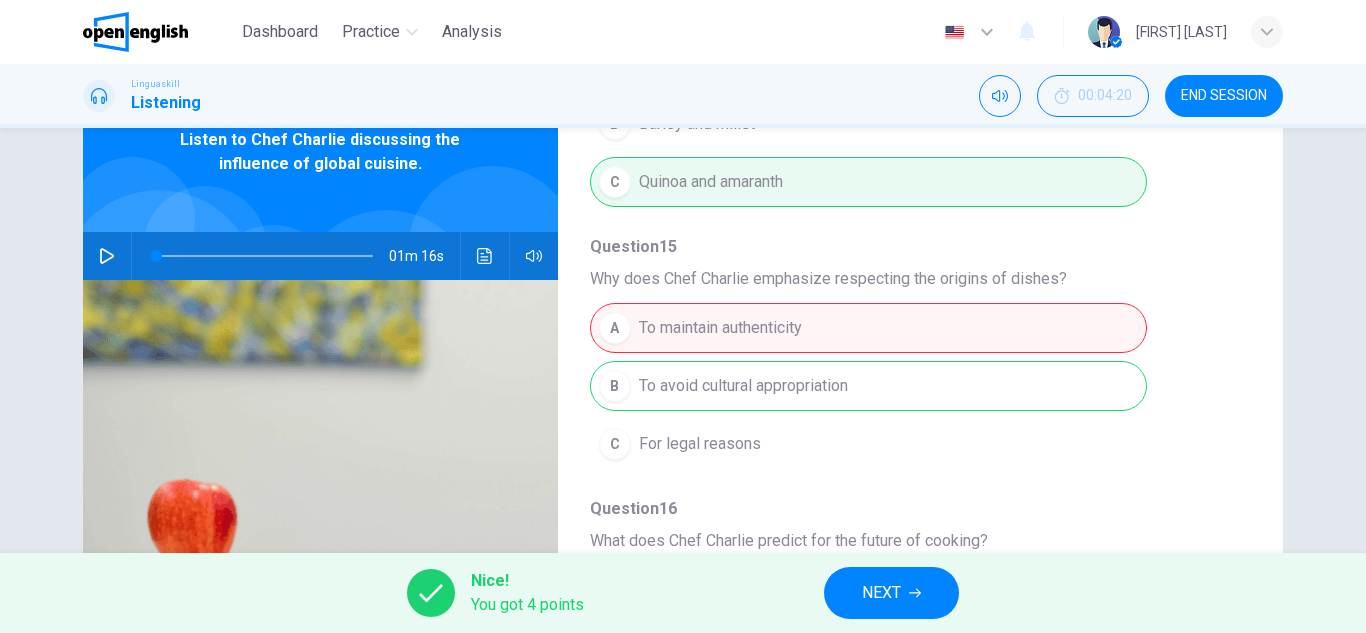 scroll, scrollTop: 50, scrollLeft: 0, axis: vertical 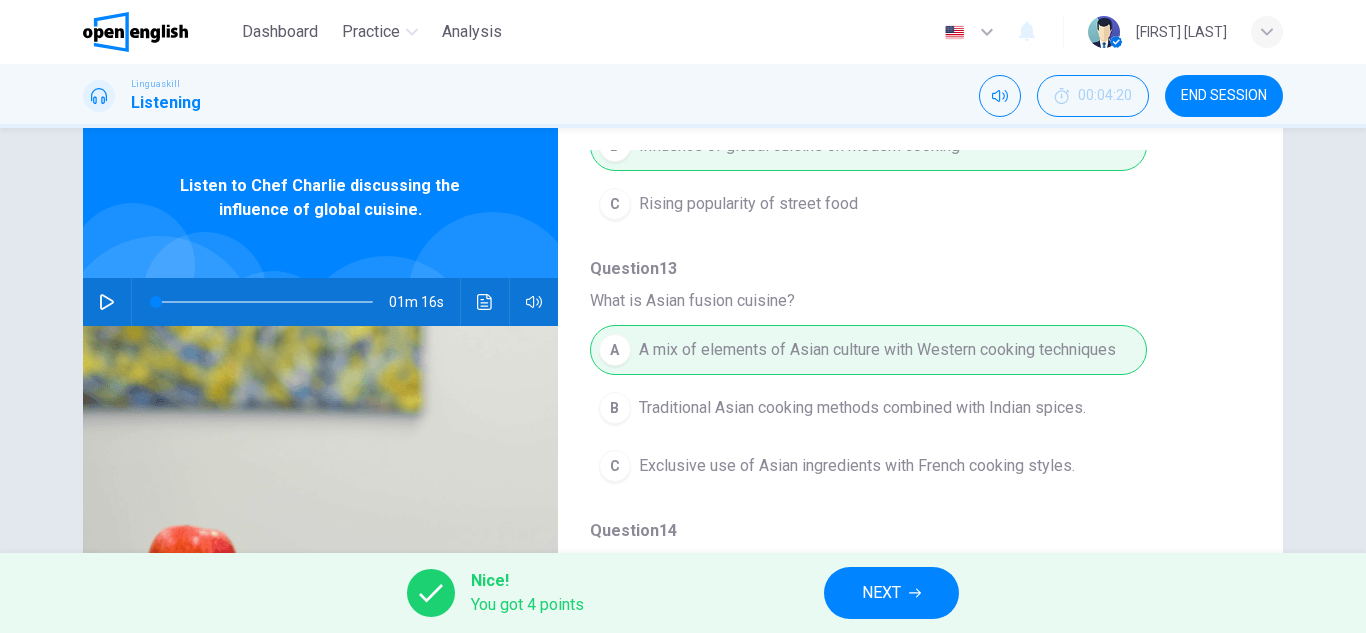 click 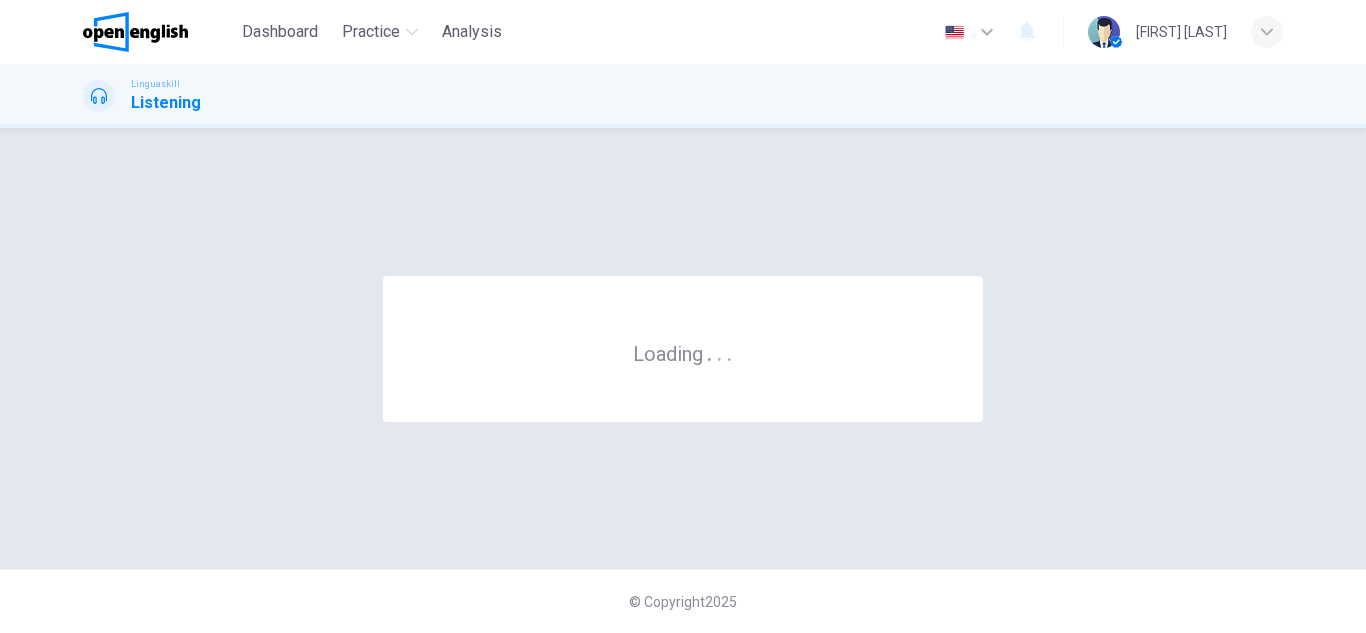 scroll, scrollTop: 0, scrollLeft: 0, axis: both 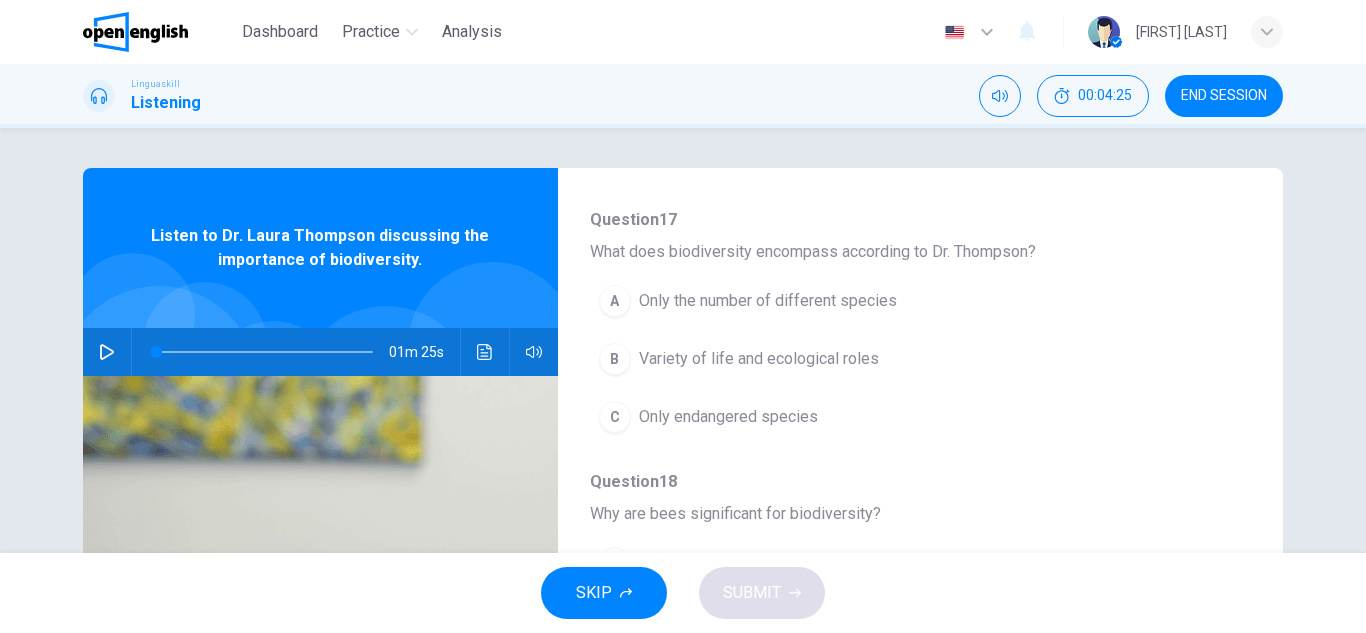 click 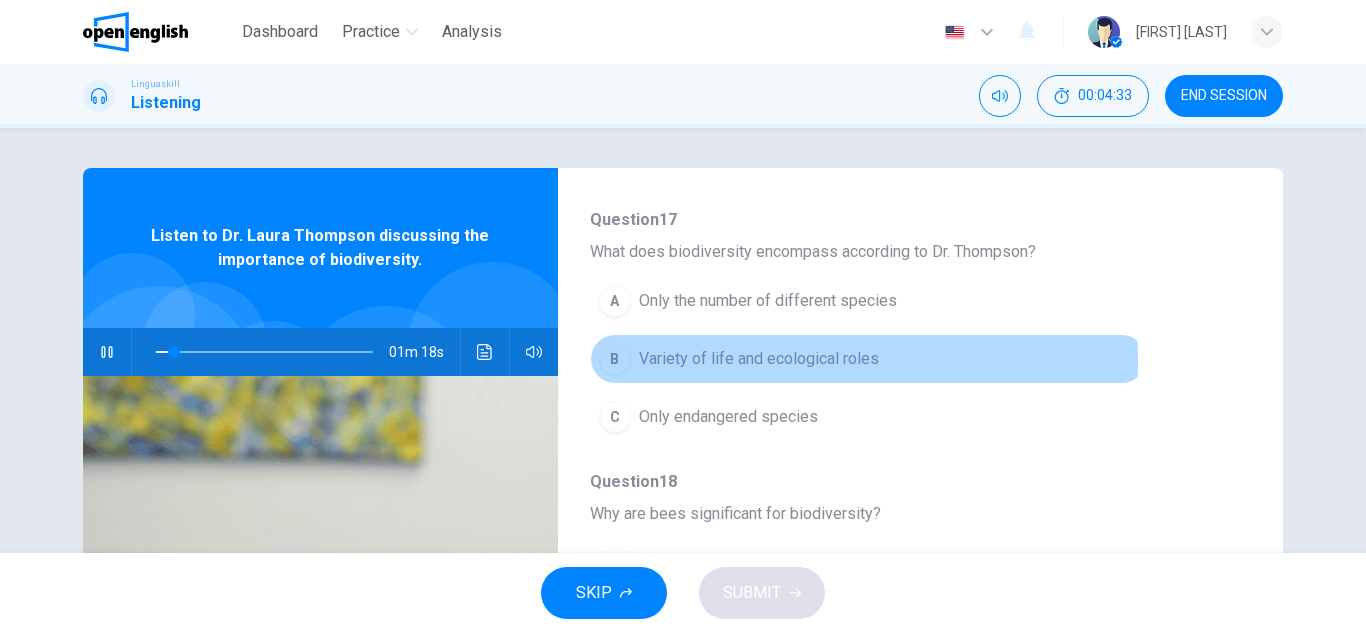 click on "Variety of life and ecological roles" at bounding box center [759, 359] 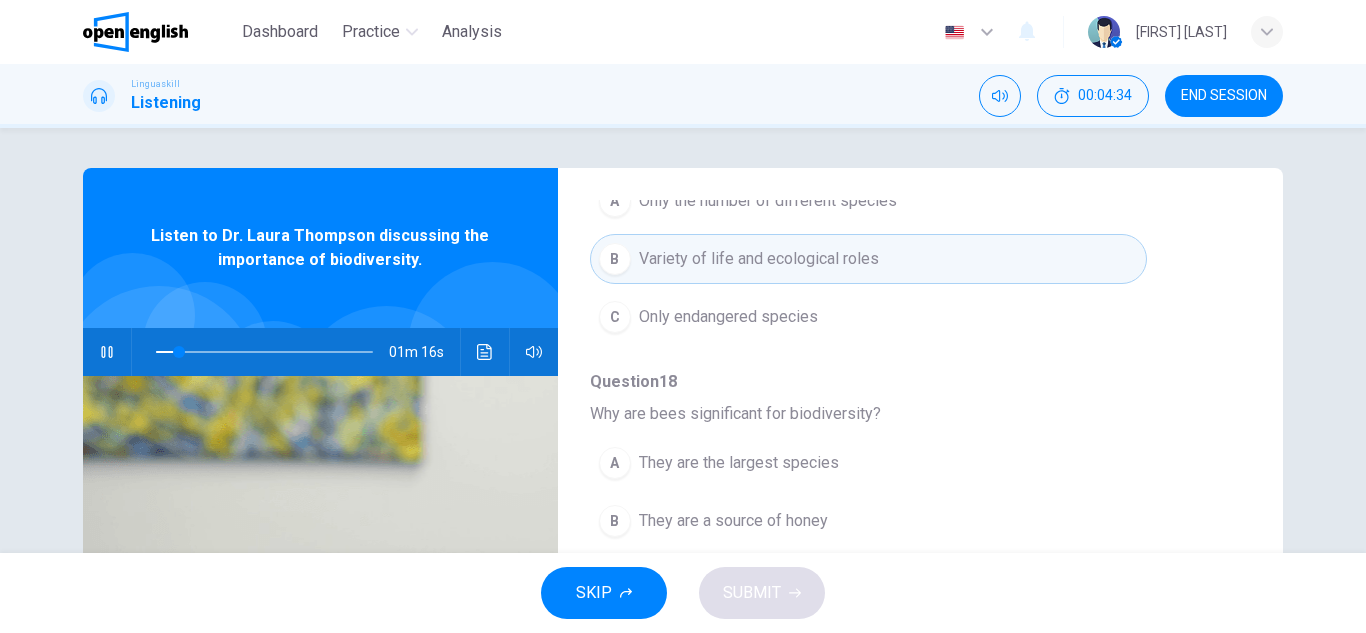 scroll, scrollTop: 400, scrollLeft: 0, axis: vertical 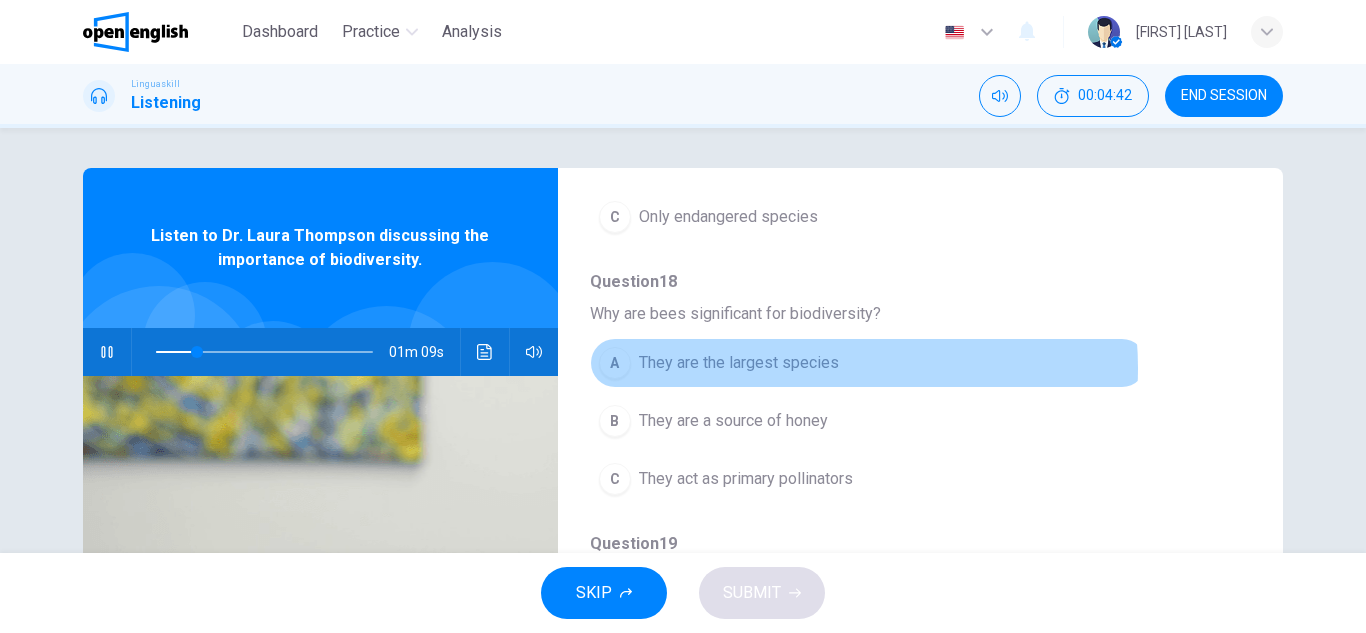 click on "They are the largest species" at bounding box center [739, 363] 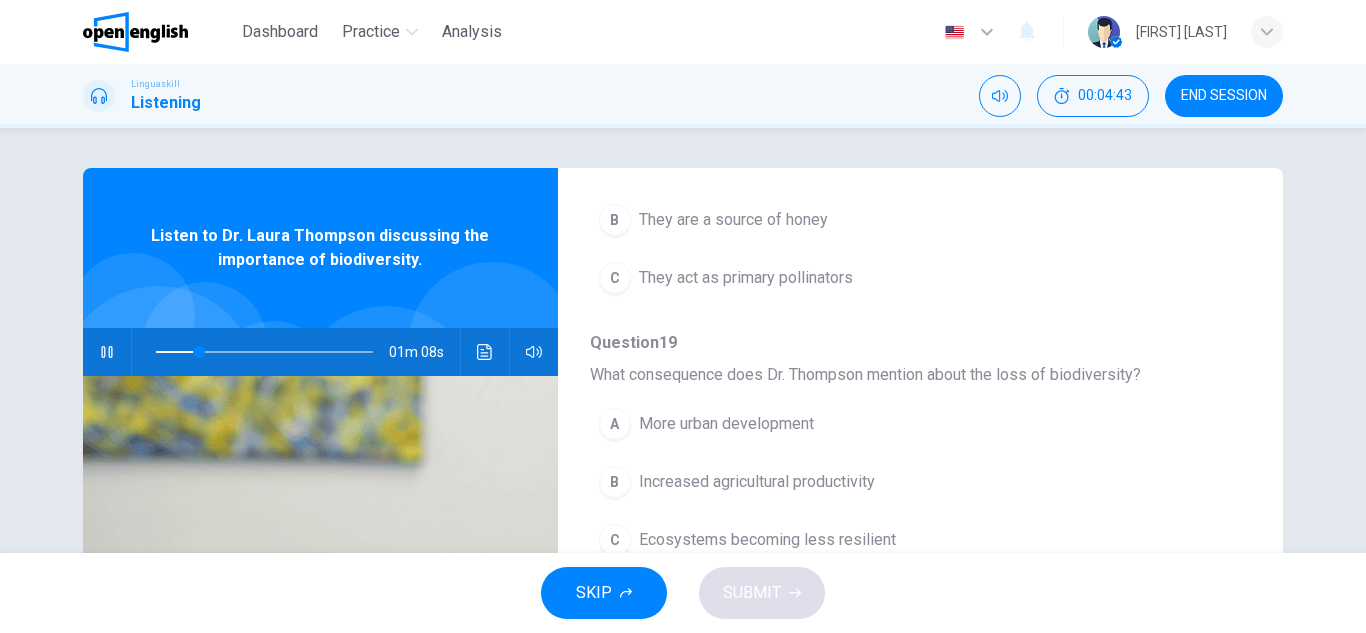 scroll, scrollTop: 700, scrollLeft: 0, axis: vertical 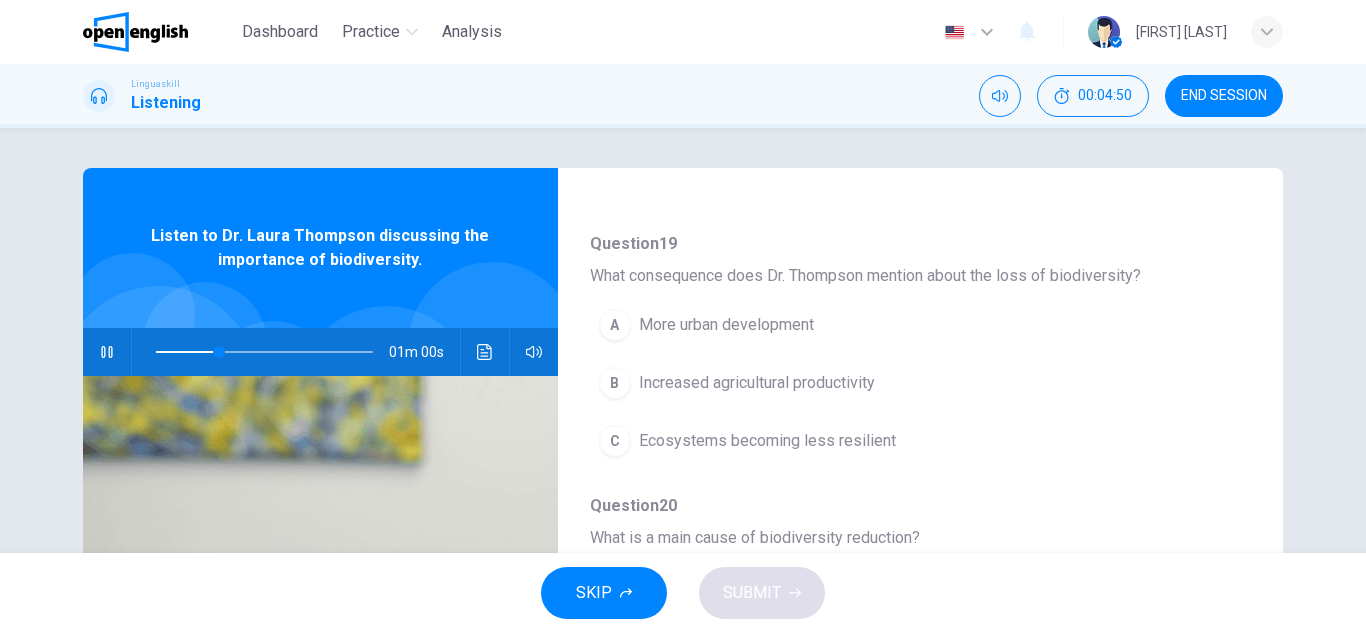 click on "Ecosystems becoming less resilient" at bounding box center (767, 441) 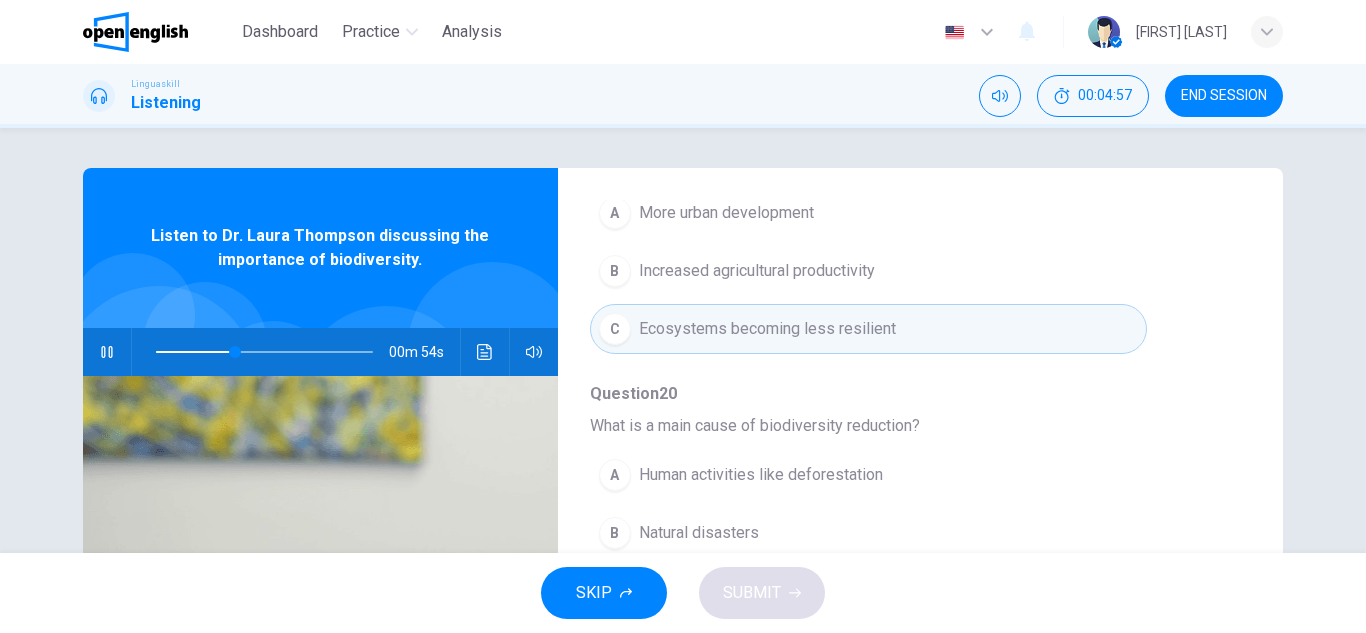 scroll, scrollTop: 863, scrollLeft: 0, axis: vertical 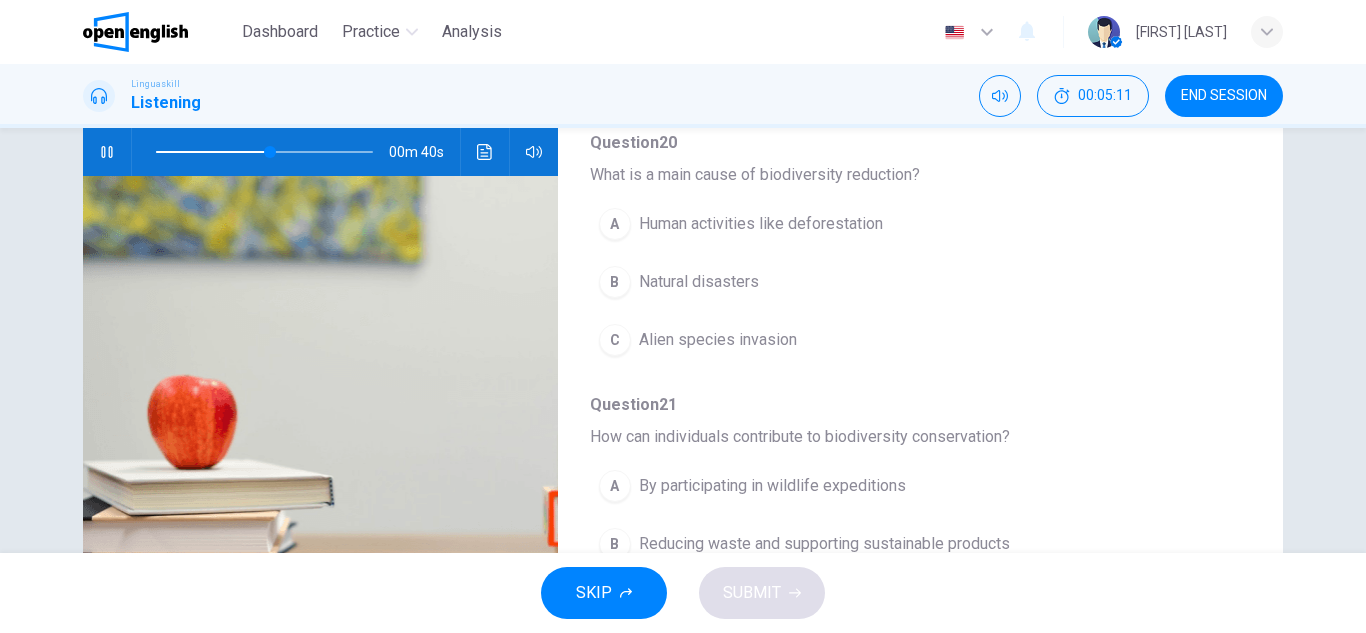 click on "Human activities like deforestation" at bounding box center (761, 224) 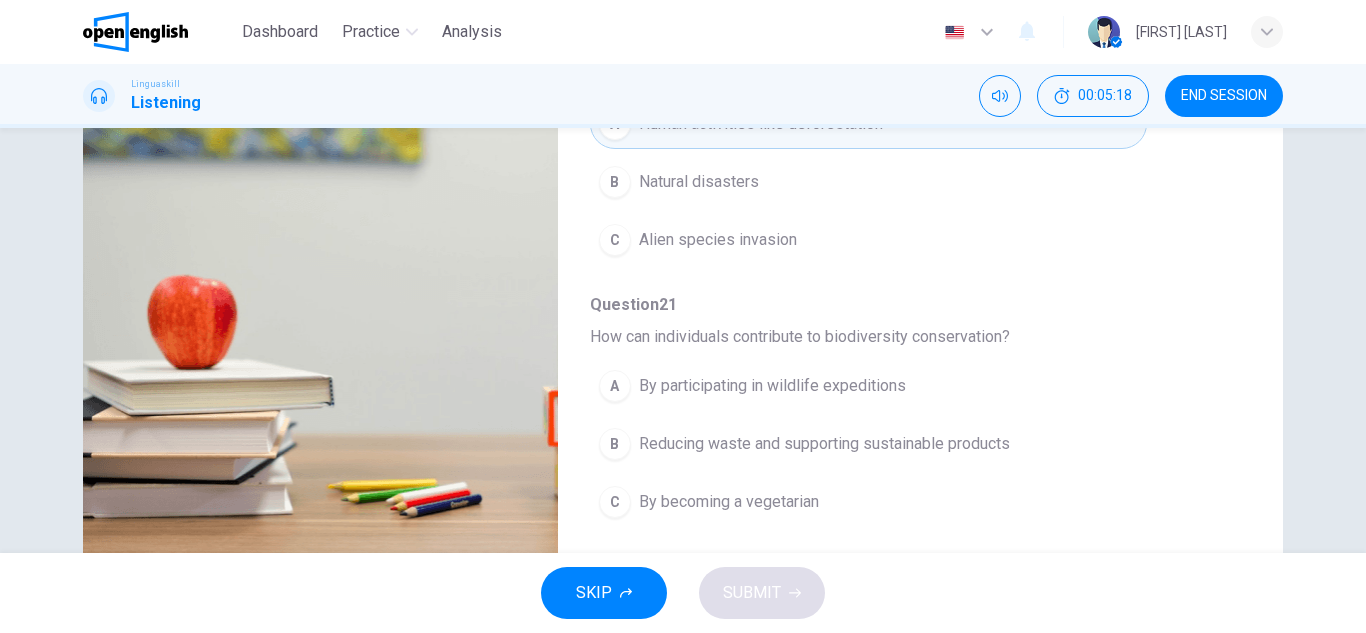 scroll, scrollTop: 350, scrollLeft: 0, axis: vertical 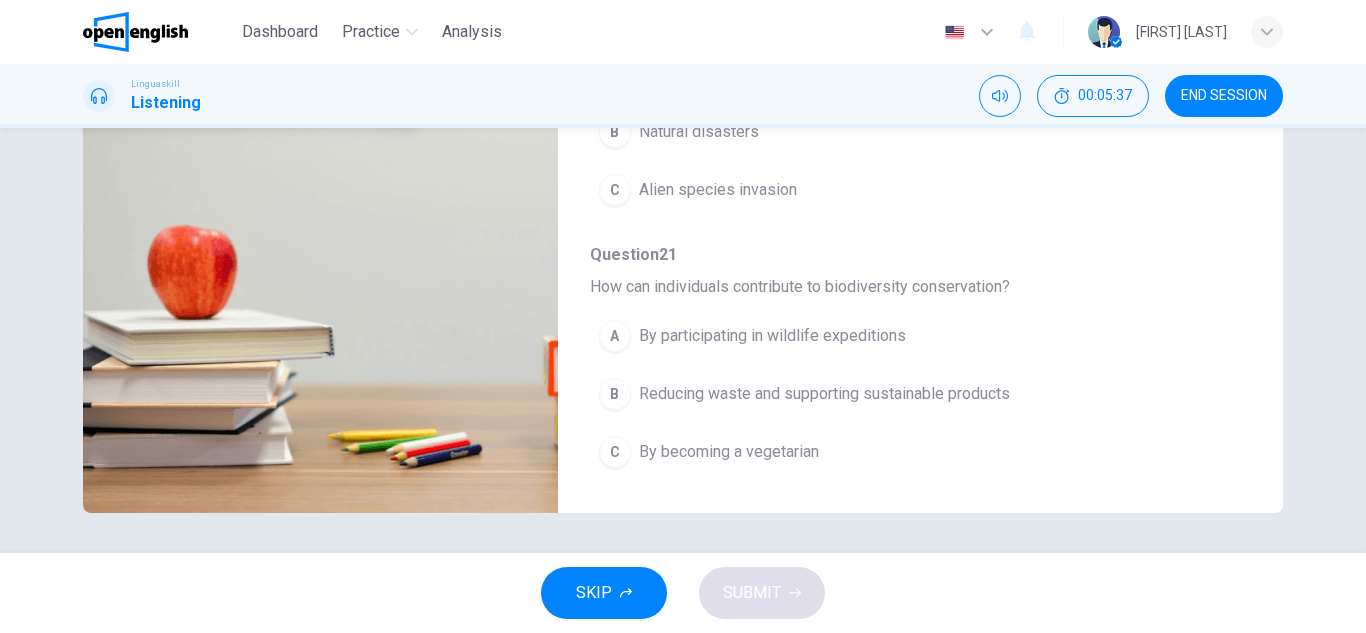 click on "Reducing waste and supporting sustainable products" at bounding box center [824, 394] 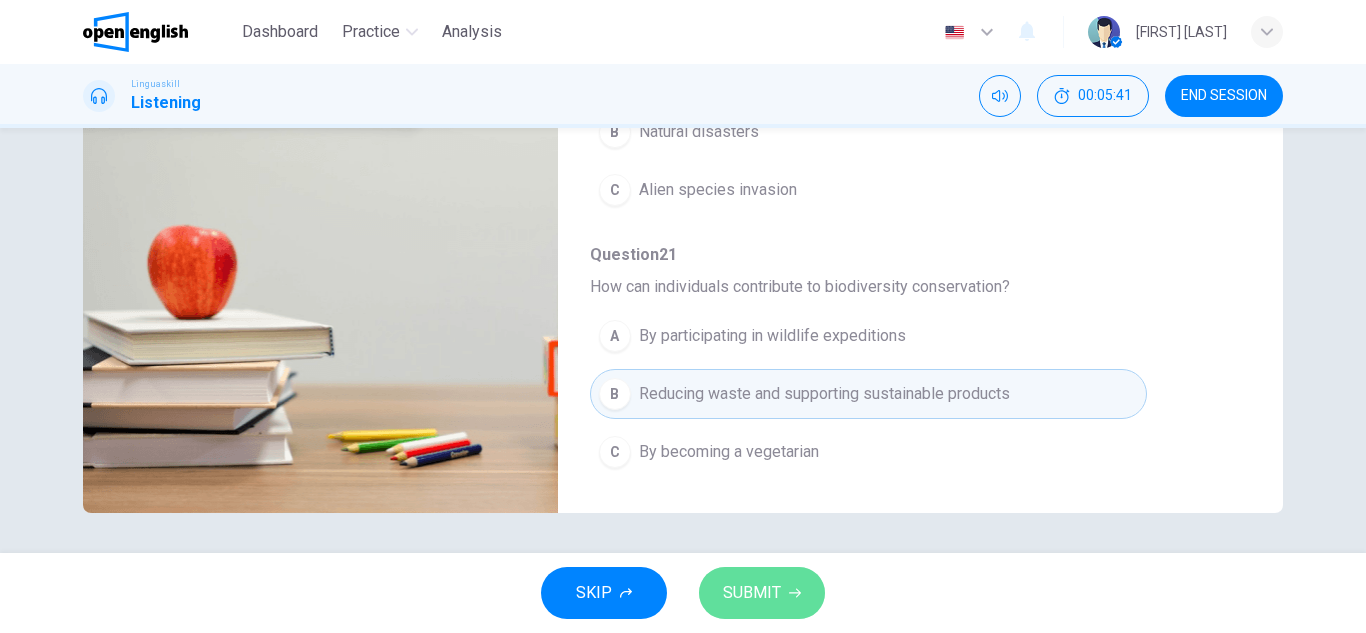 click on "SUBMIT" at bounding box center [752, 593] 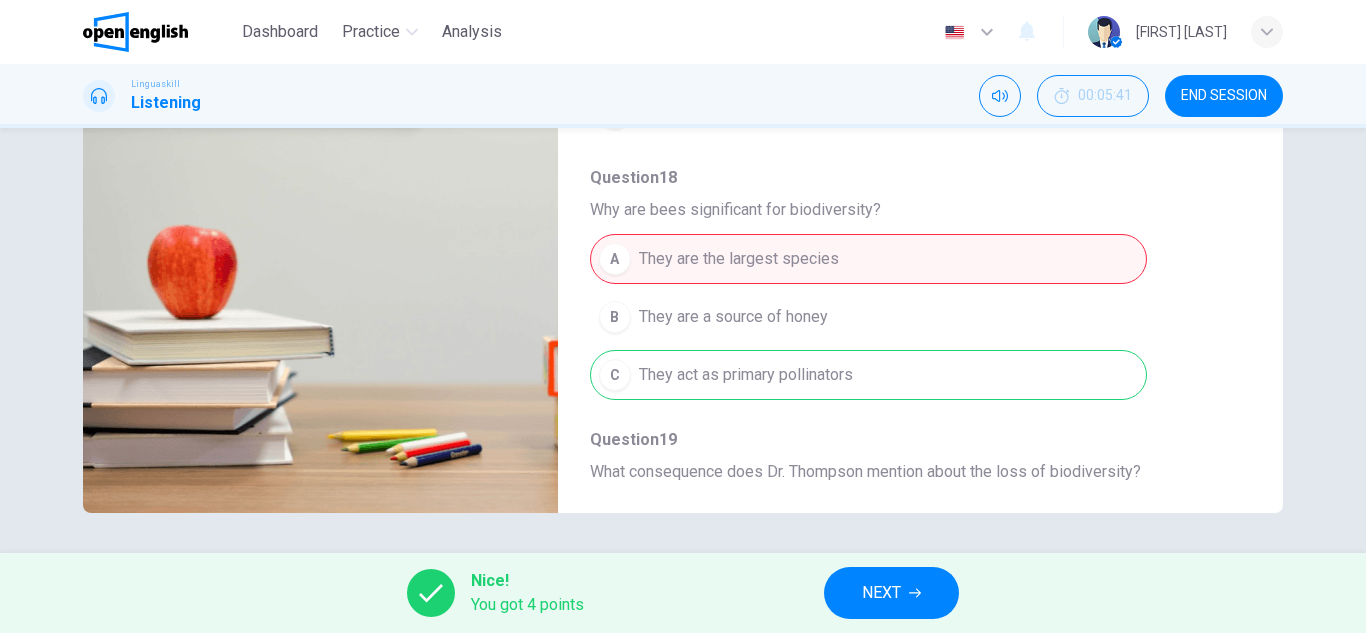 scroll, scrollTop: 200, scrollLeft: 0, axis: vertical 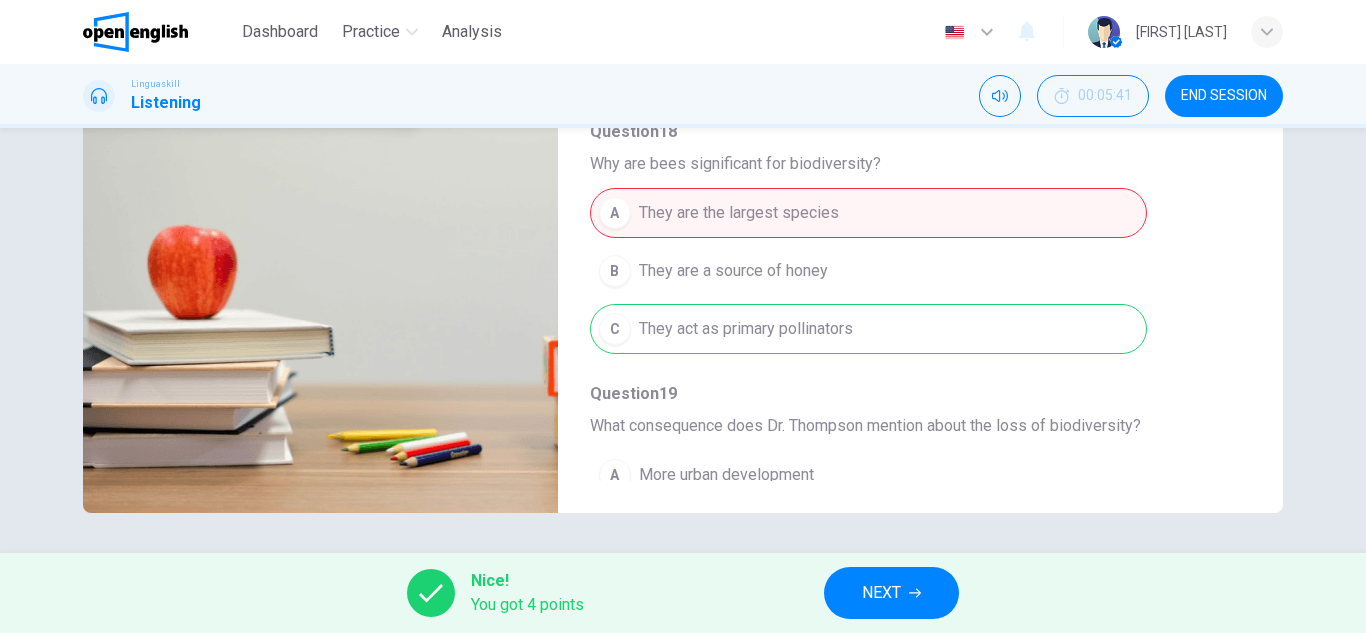 type on "**" 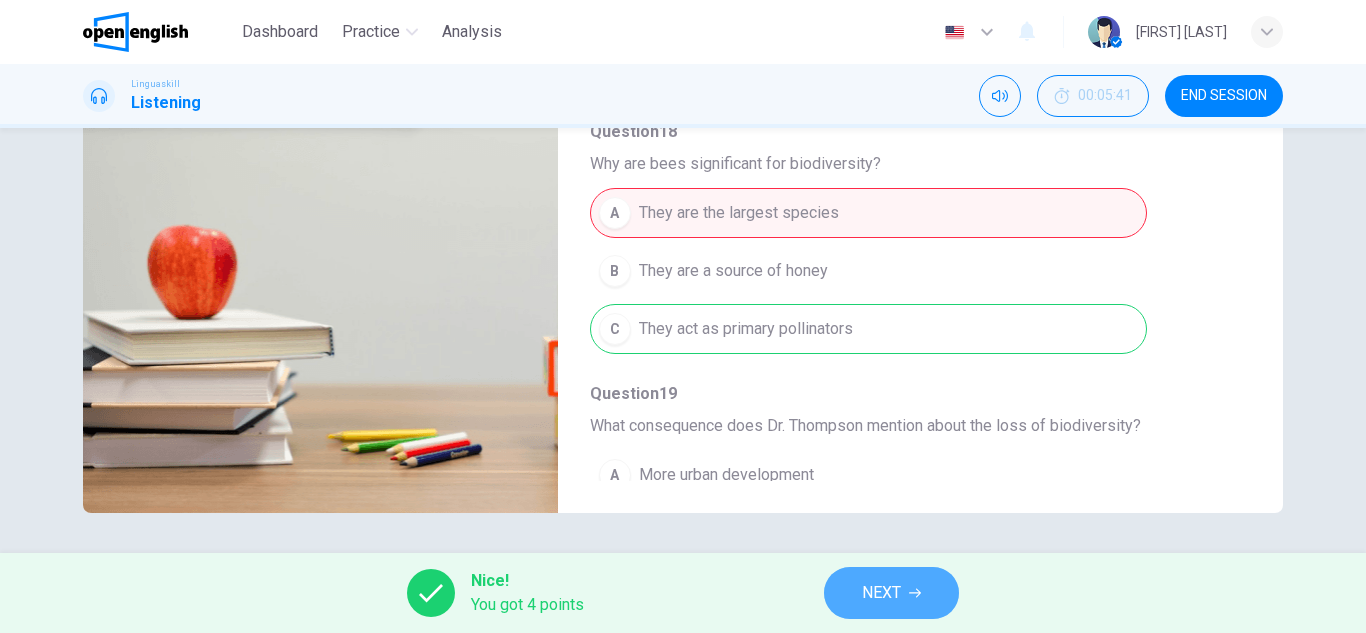click on "NEXT" at bounding box center (881, 593) 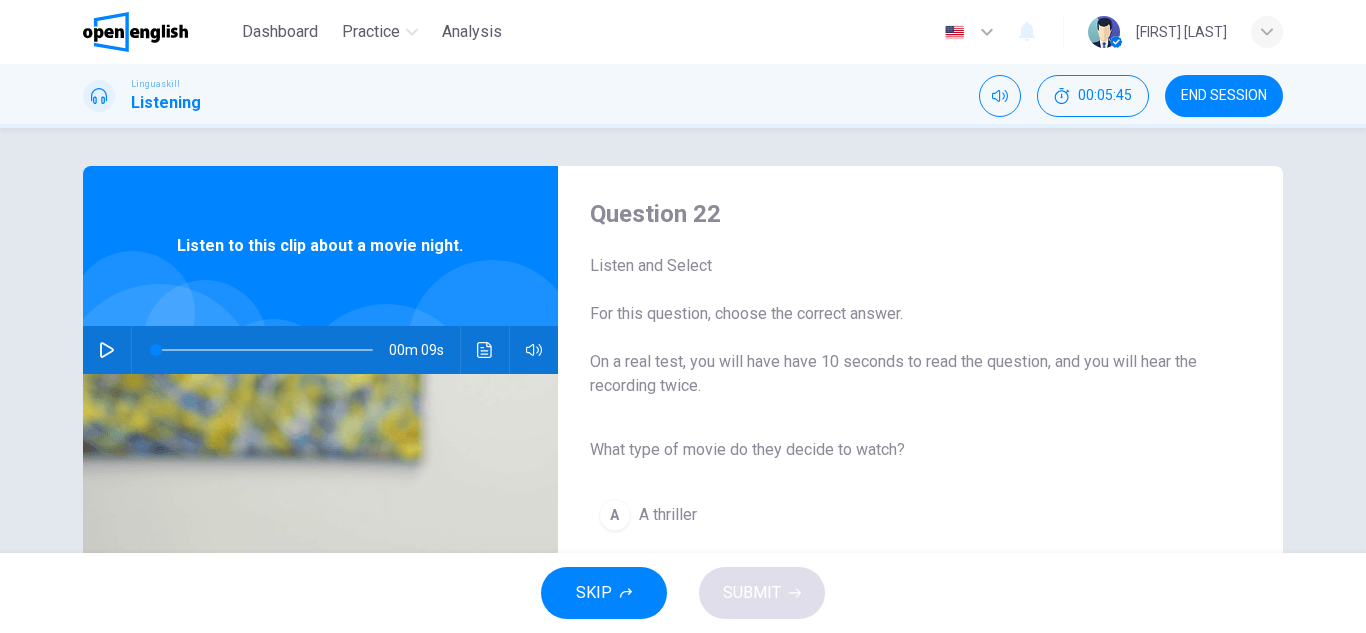 scroll, scrollTop: 0, scrollLeft: 0, axis: both 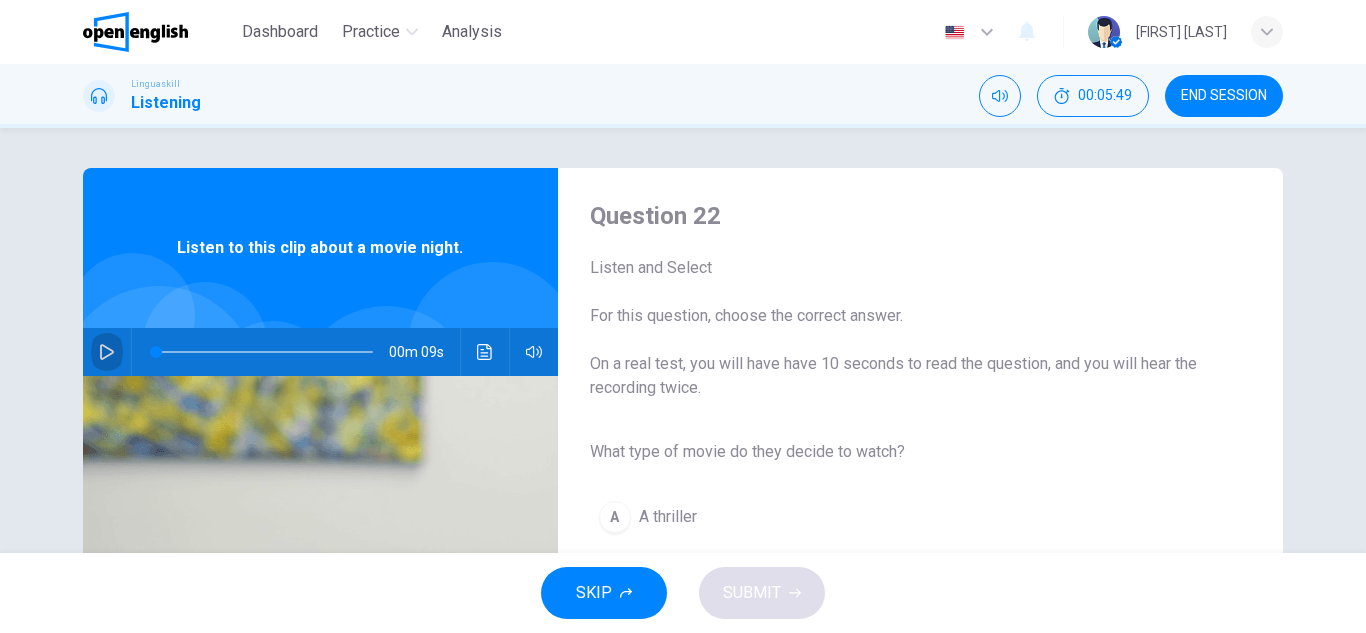 click at bounding box center (107, 352) 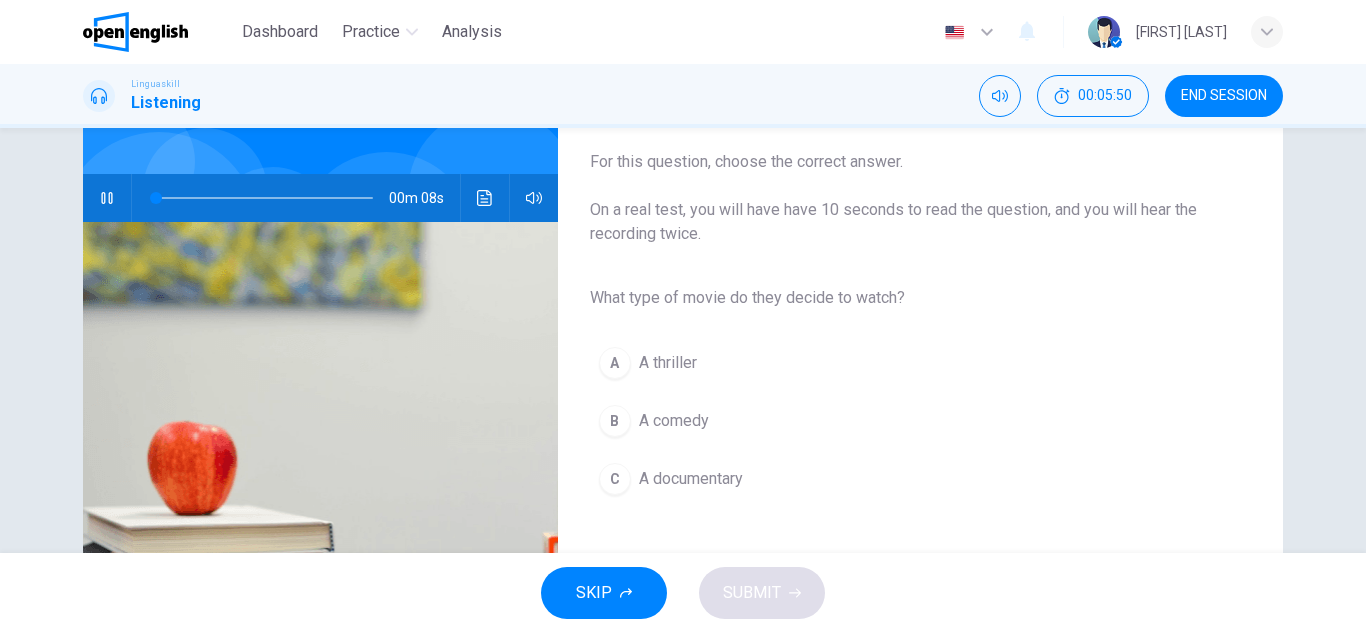 scroll, scrollTop: 200, scrollLeft: 0, axis: vertical 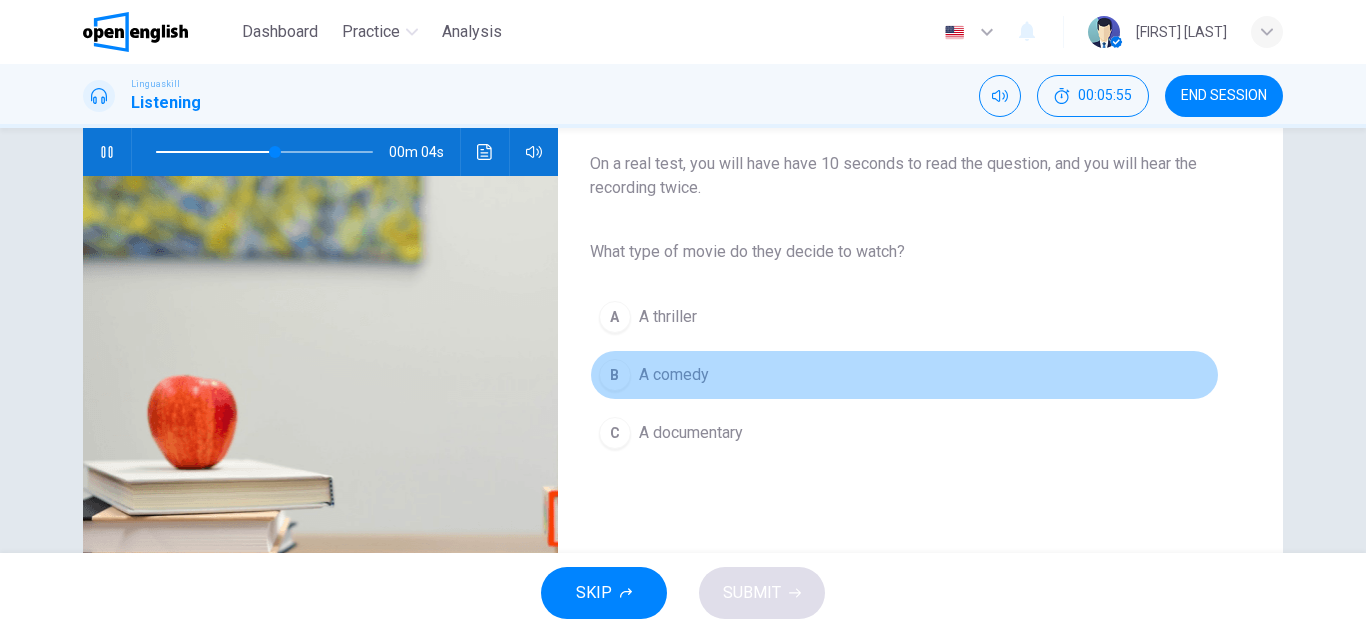 click on "A comedy" at bounding box center [674, 375] 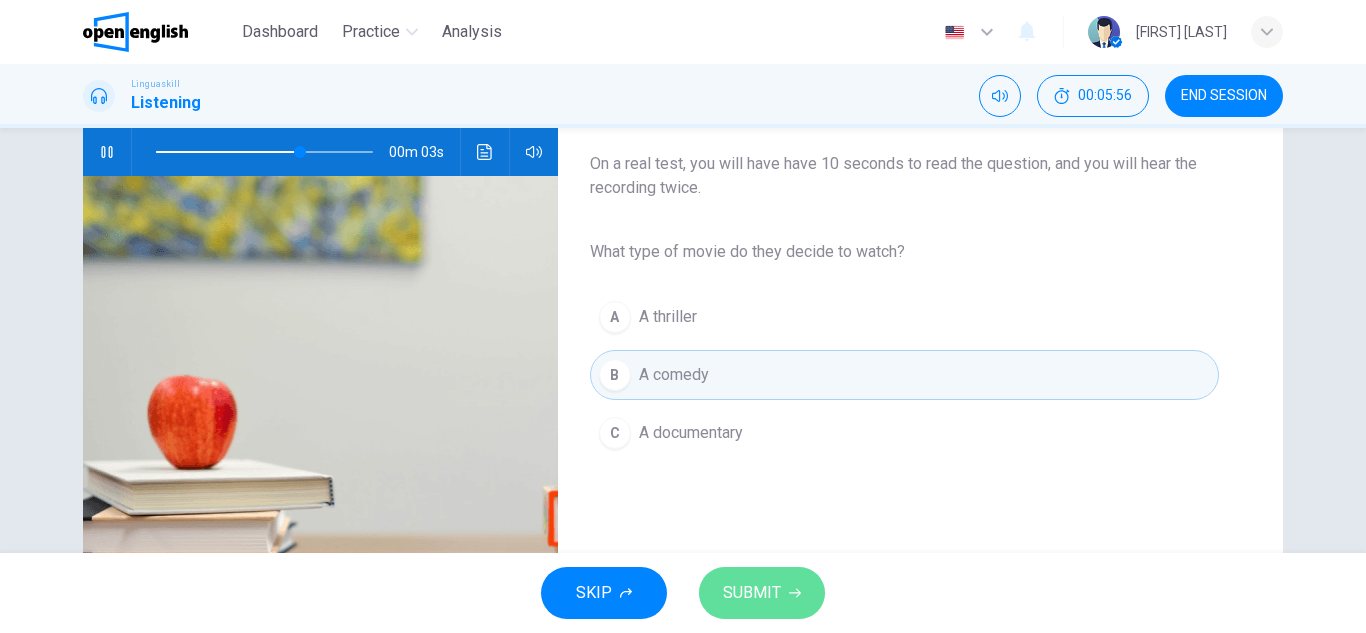 click on "SUBMIT" at bounding box center [752, 593] 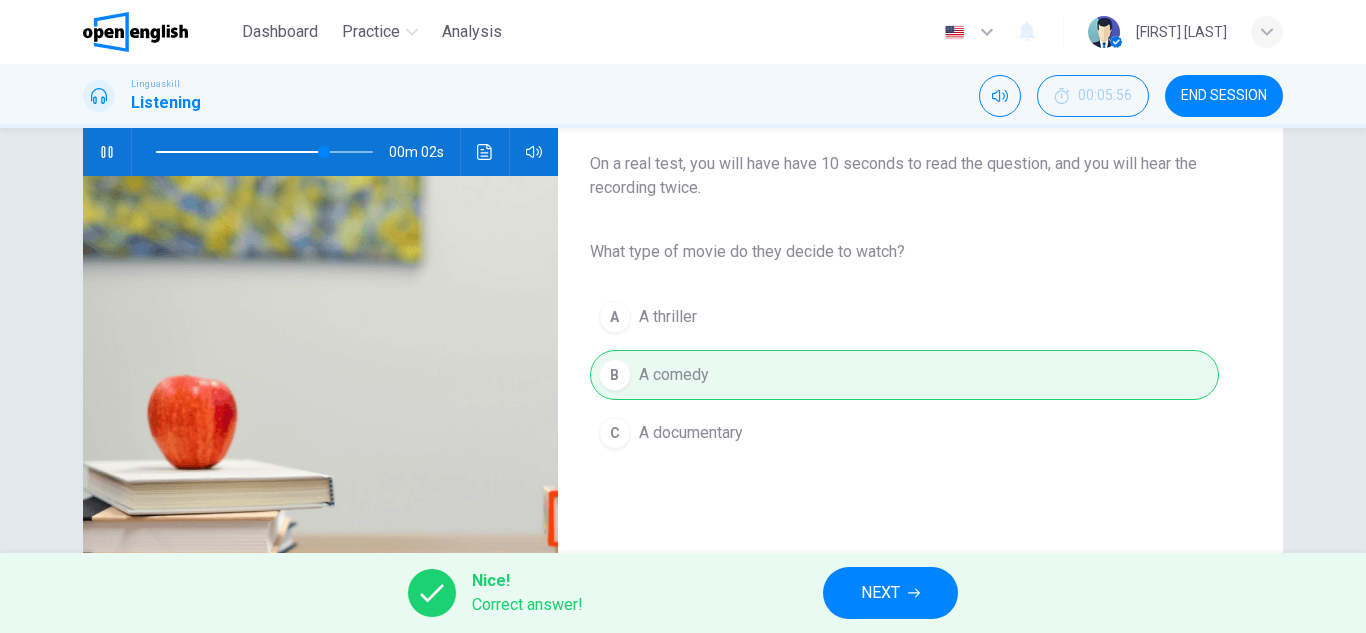 type on "**" 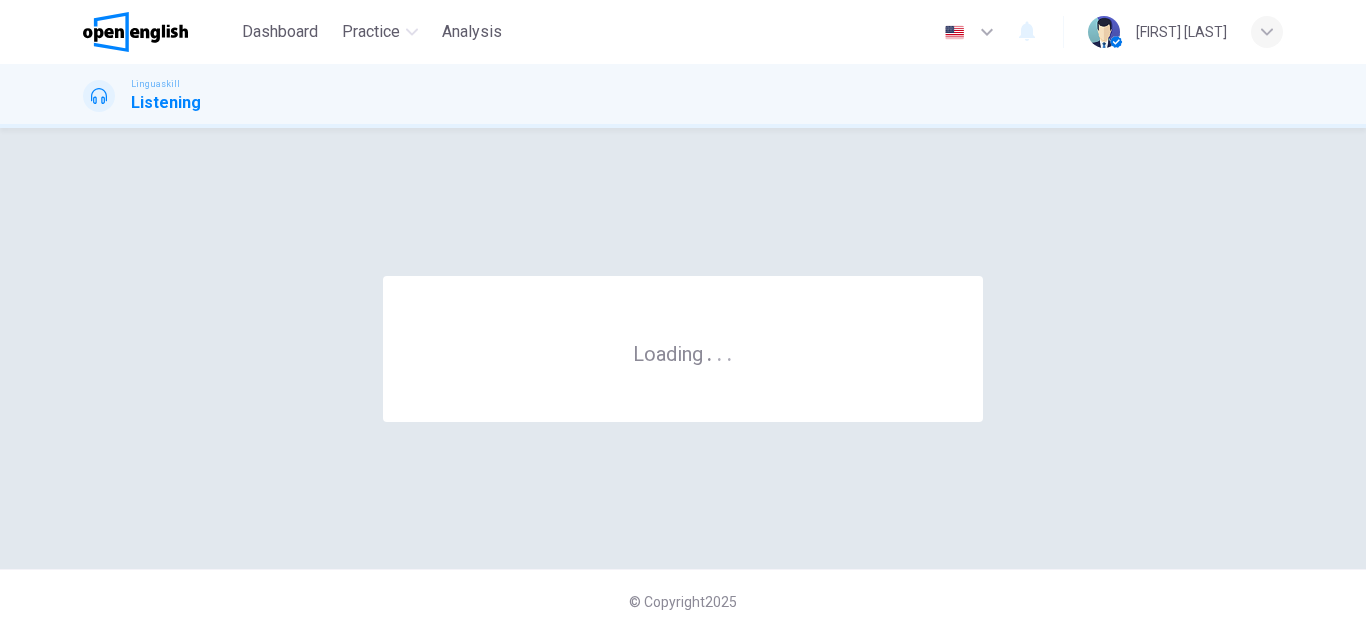 scroll, scrollTop: 0, scrollLeft: 0, axis: both 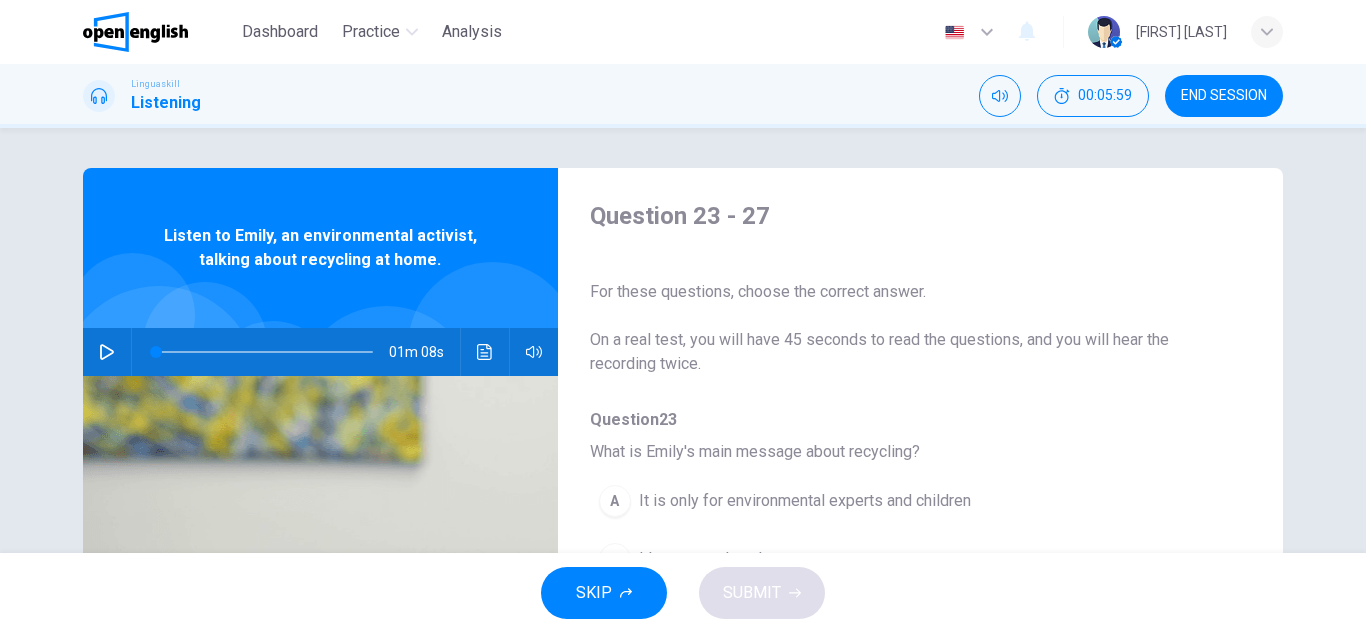 click on "END SESSION" at bounding box center (1224, 96) 